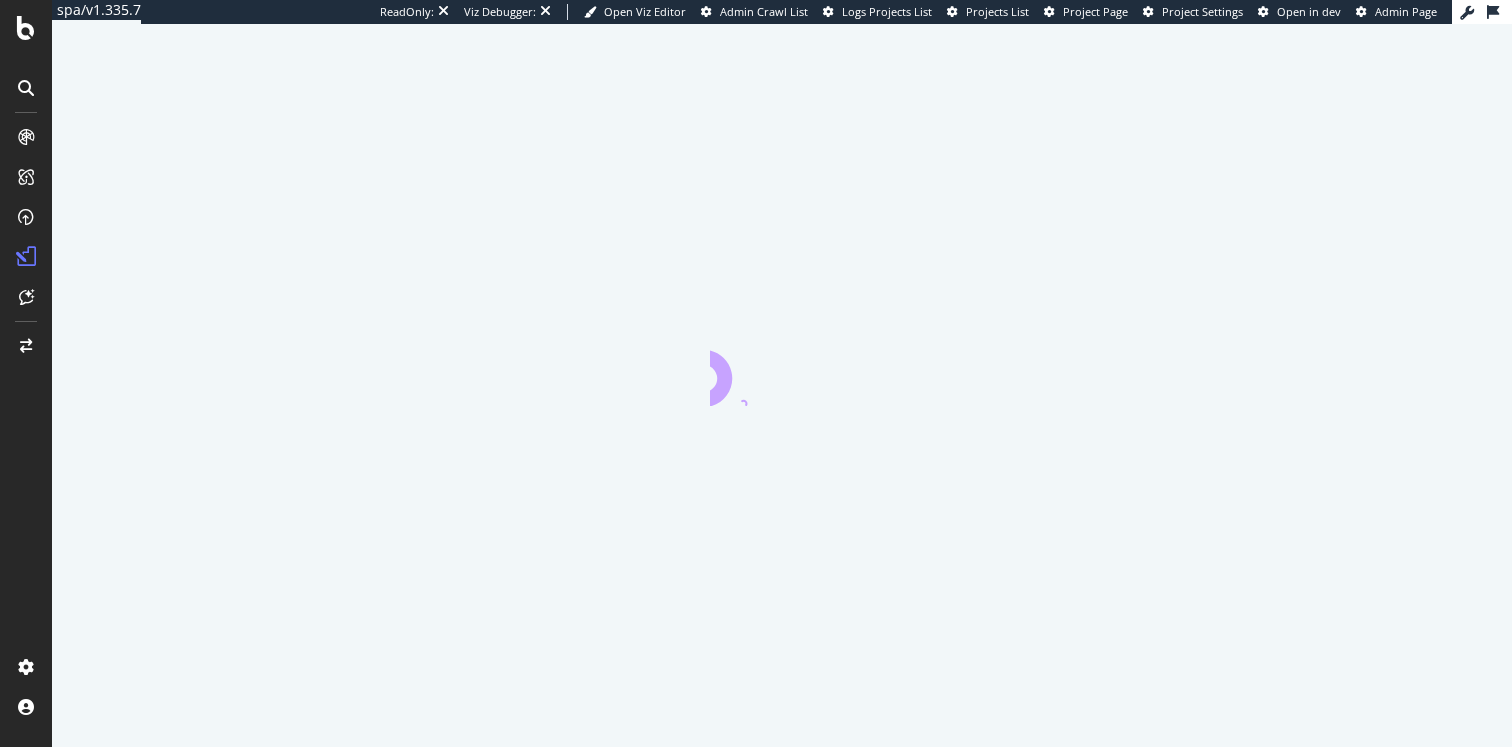 scroll, scrollTop: 0, scrollLeft: 0, axis: both 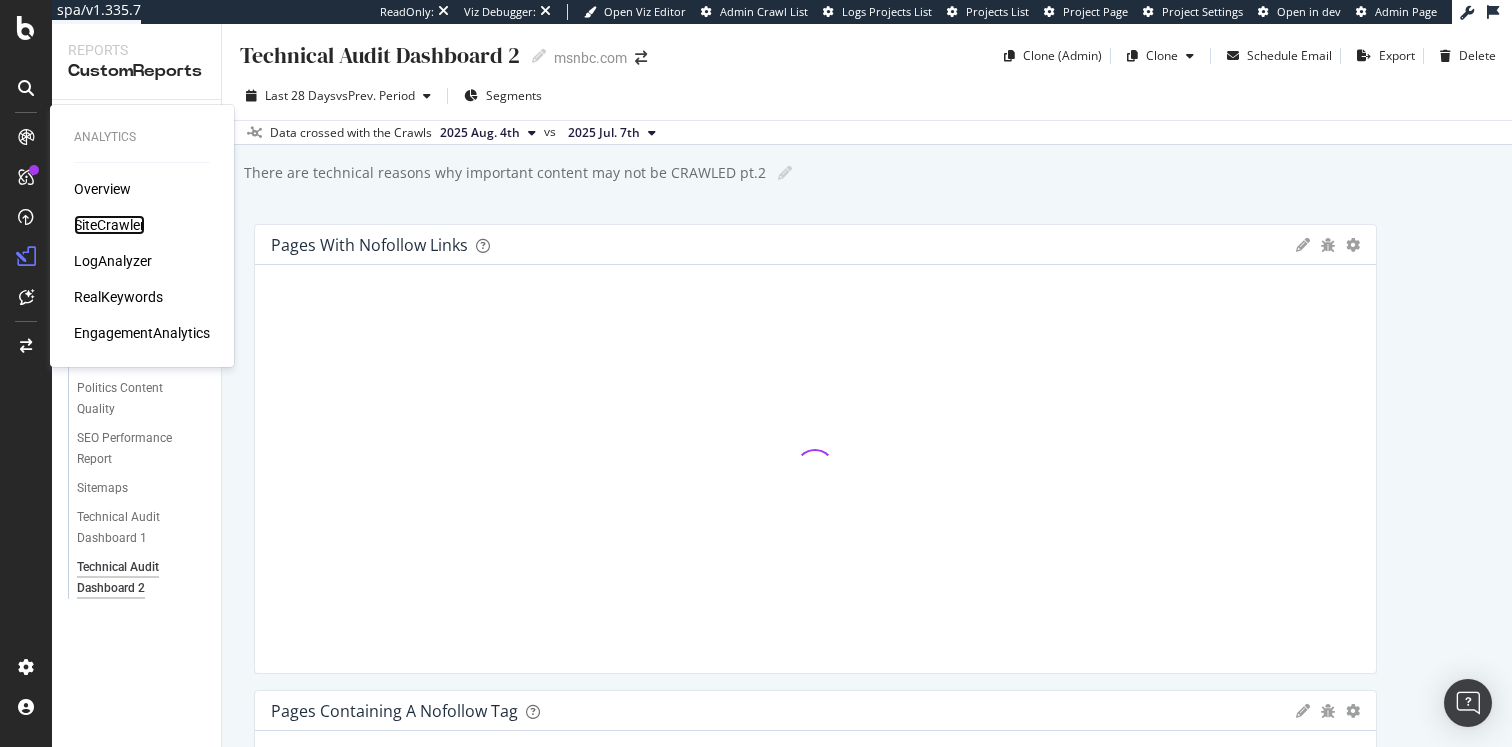 click on "SiteCrawler" at bounding box center [109, 225] 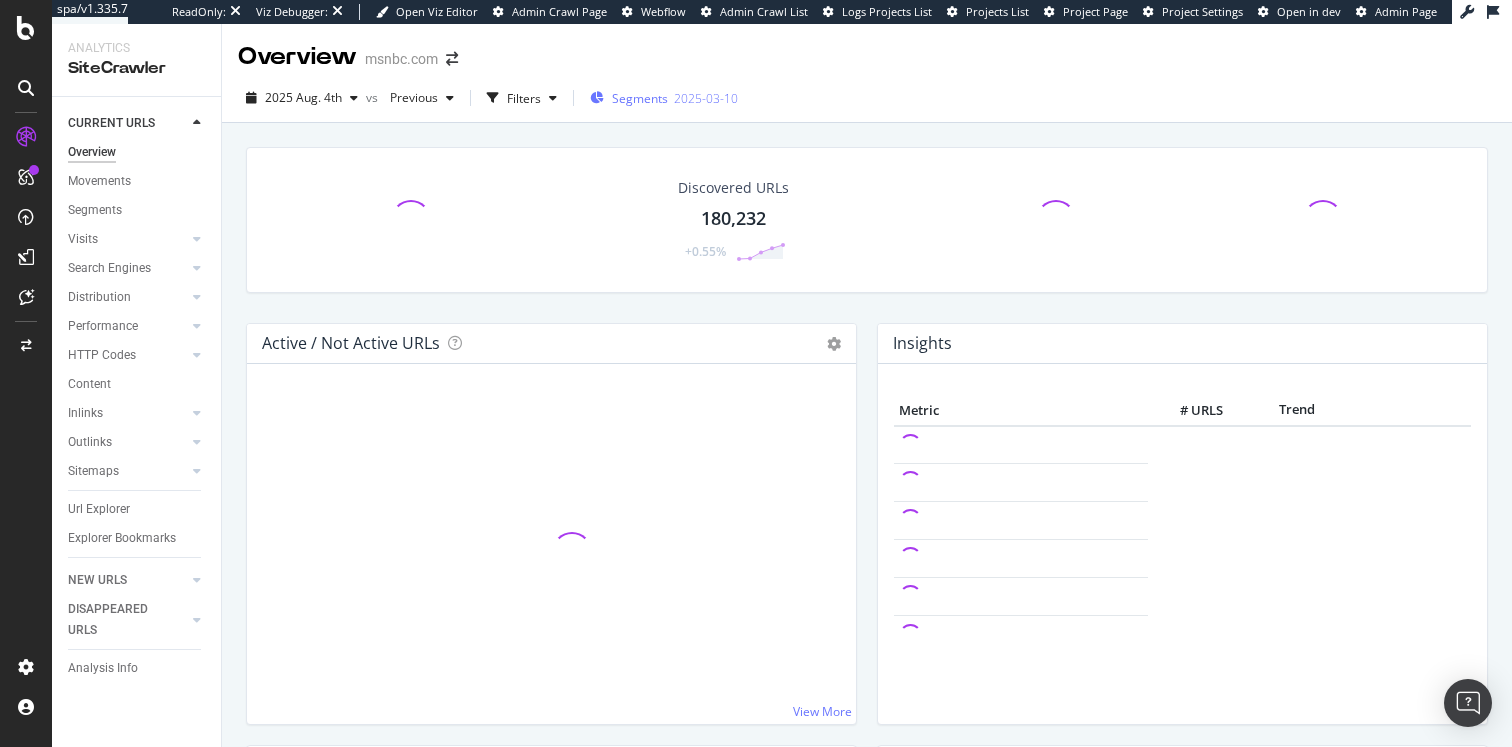 click on "Segments 2025-03-10" at bounding box center [664, 98] 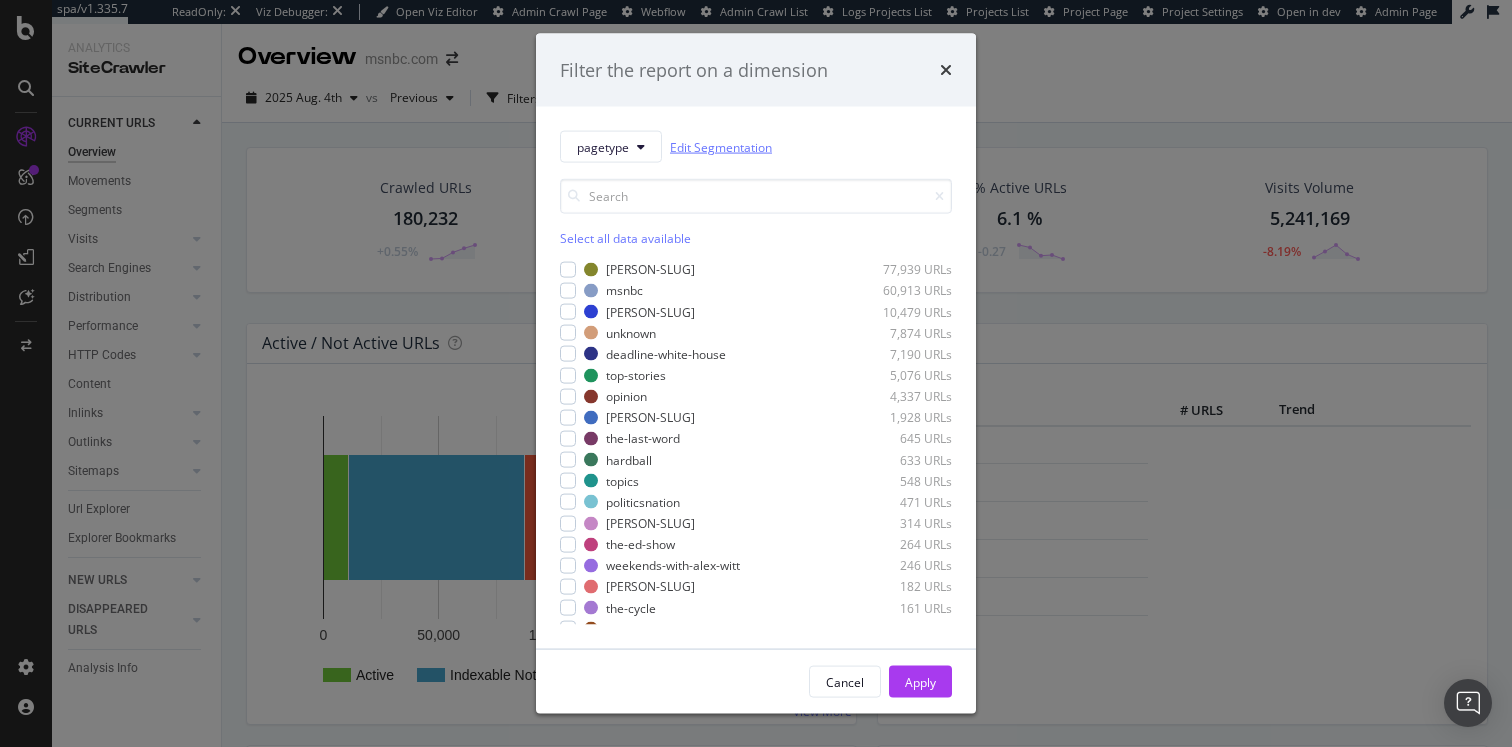 click on "Edit Segmentation" at bounding box center [721, 146] 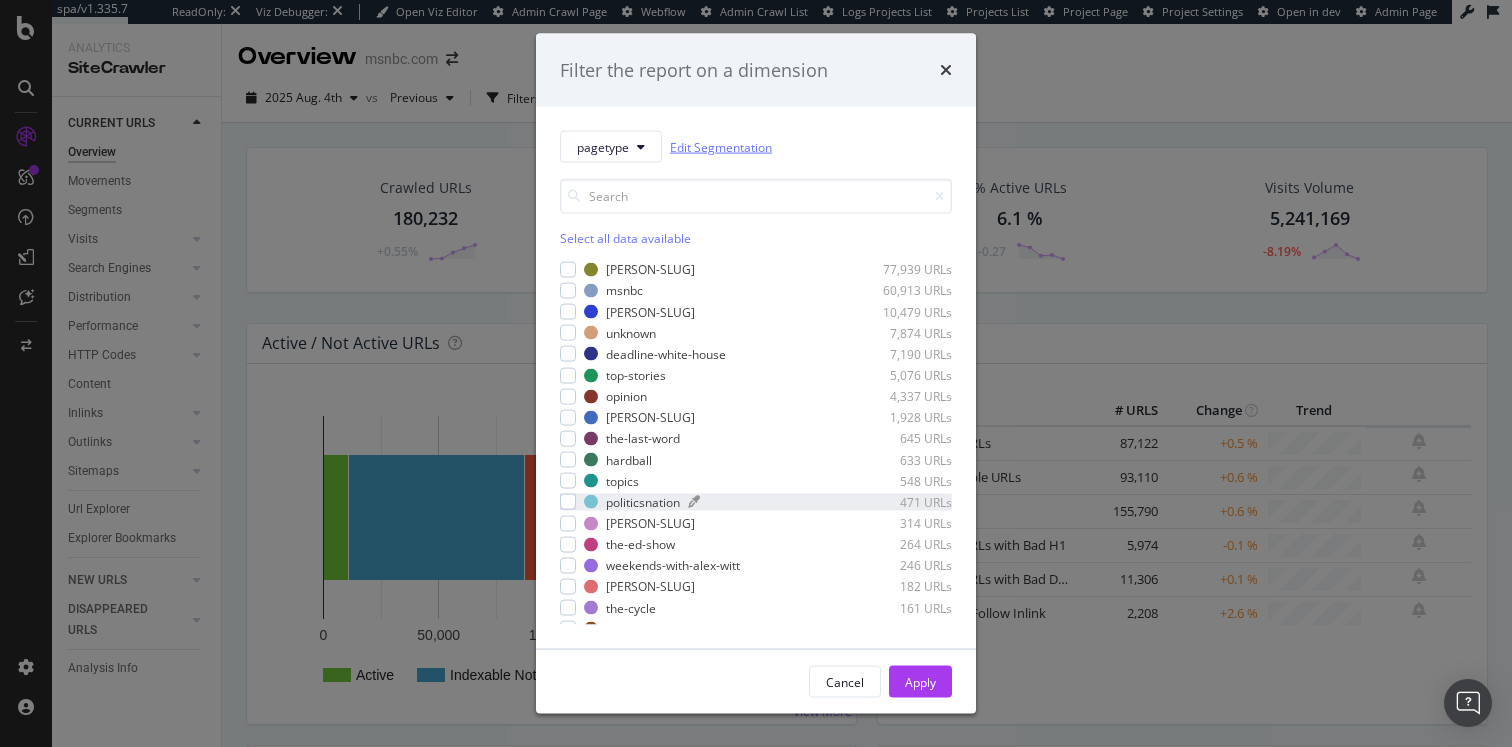 scroll, scrollTop: 50, scrollLeft: 0, axis: vertical 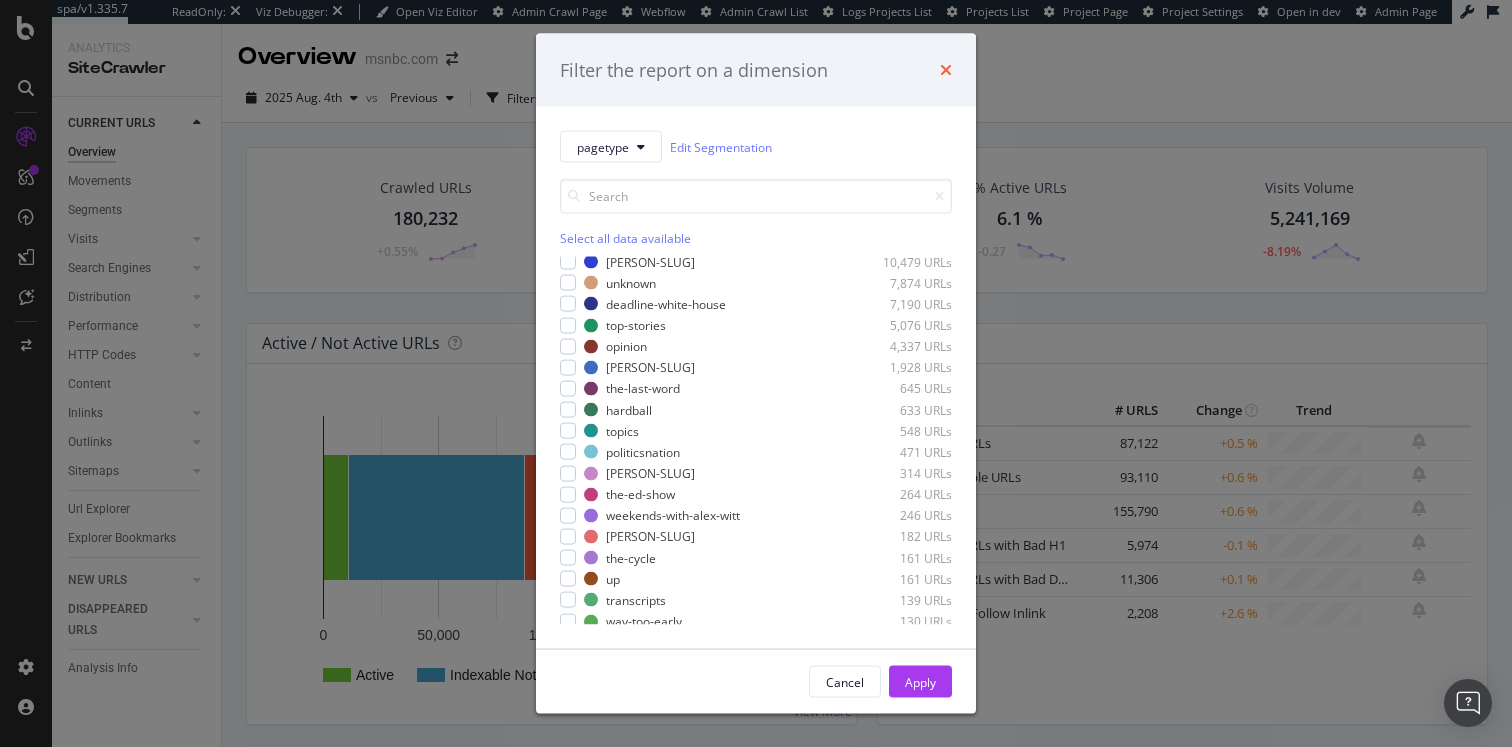 click at bounding box center [946, 70] 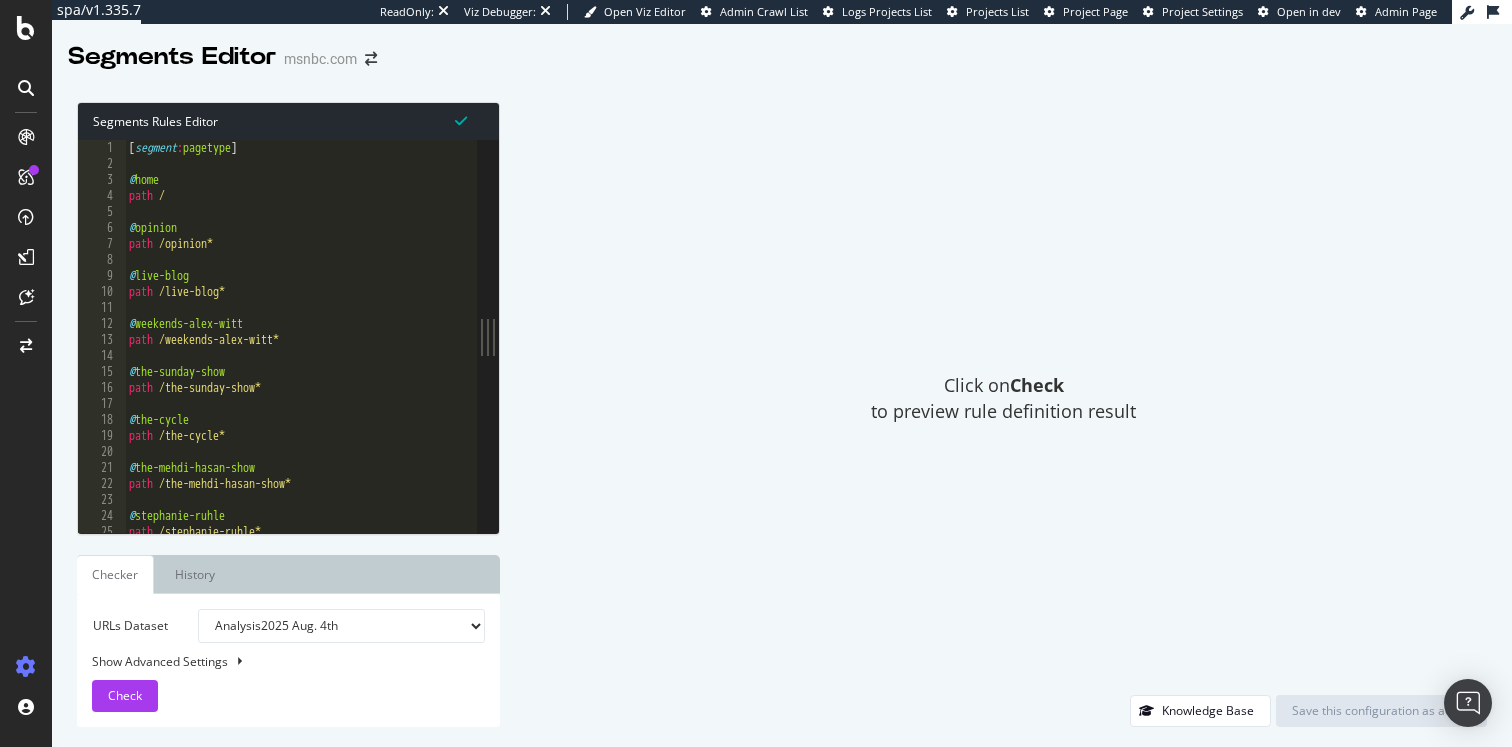 scroll, scrollTop: 0, scrollLeft: 0, axis: both 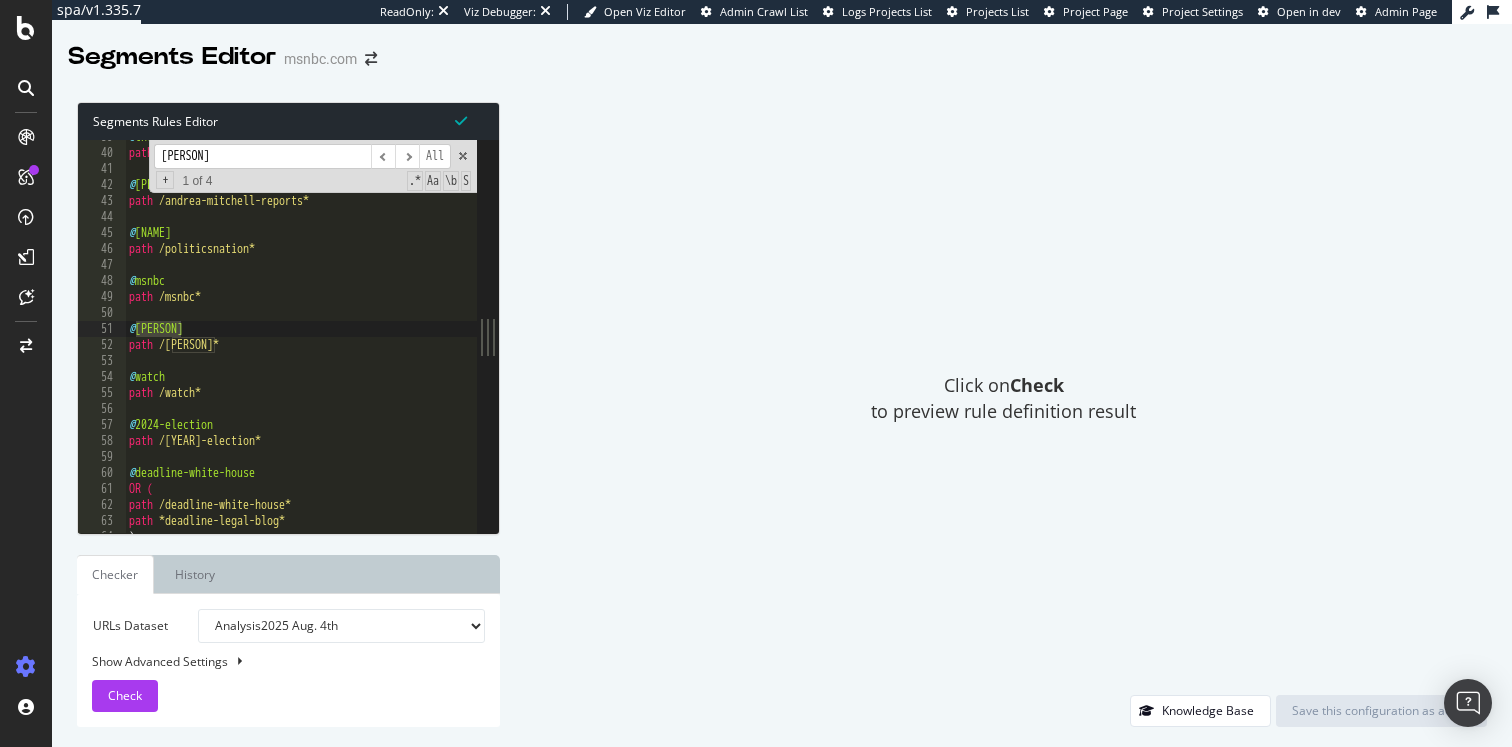 click on "rachel" at bounding box center [262, 156] 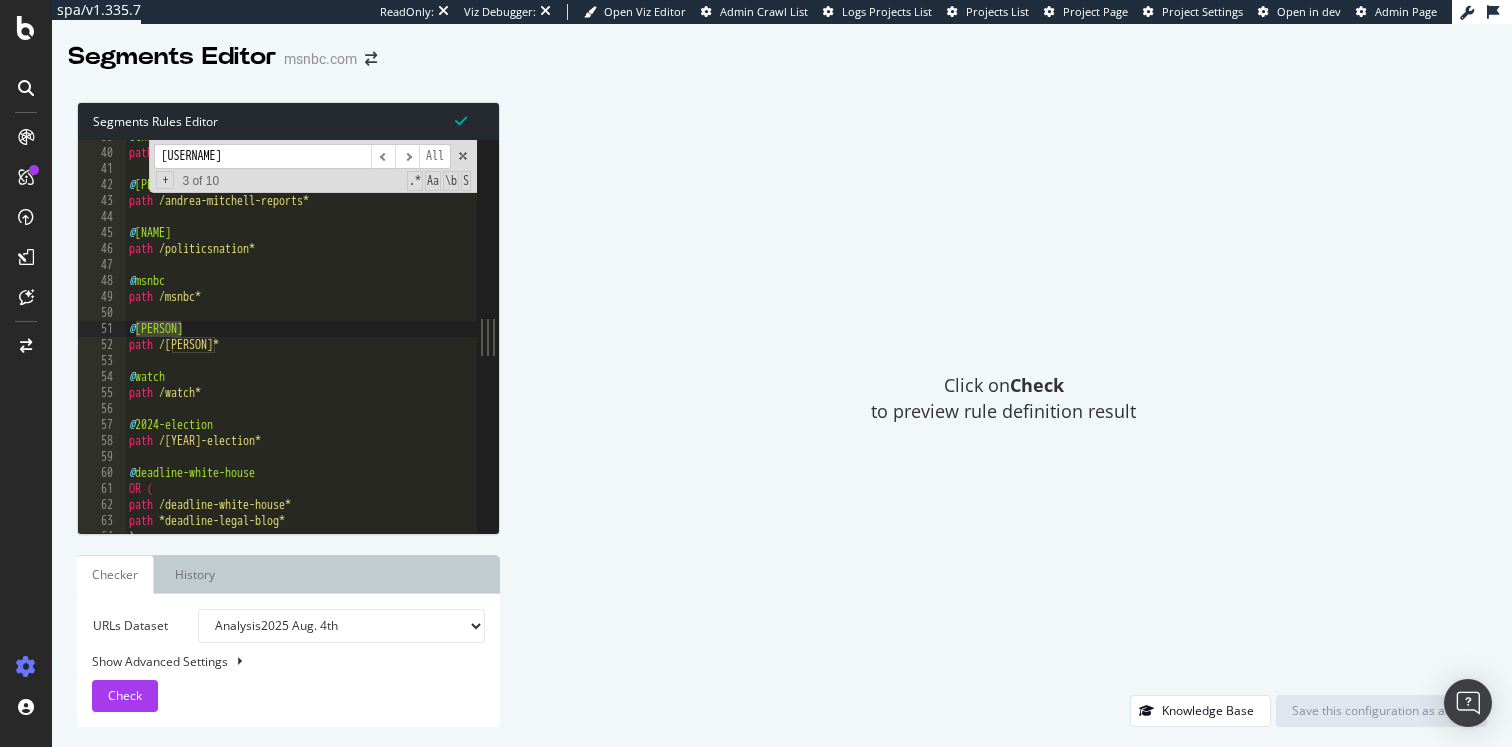 scroll, scrollTop: 1947, scrollLeft: 0, axis: vertical 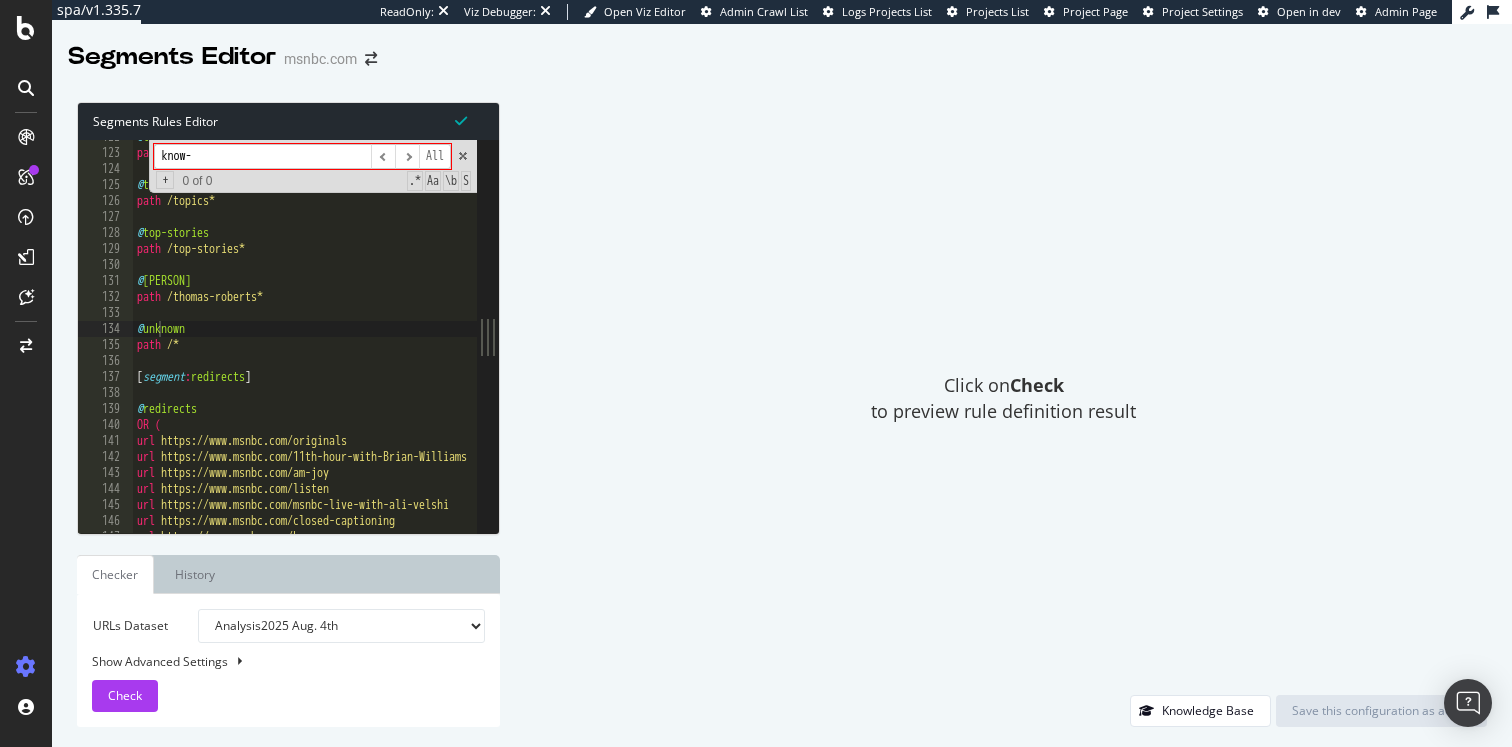 type on "know-" 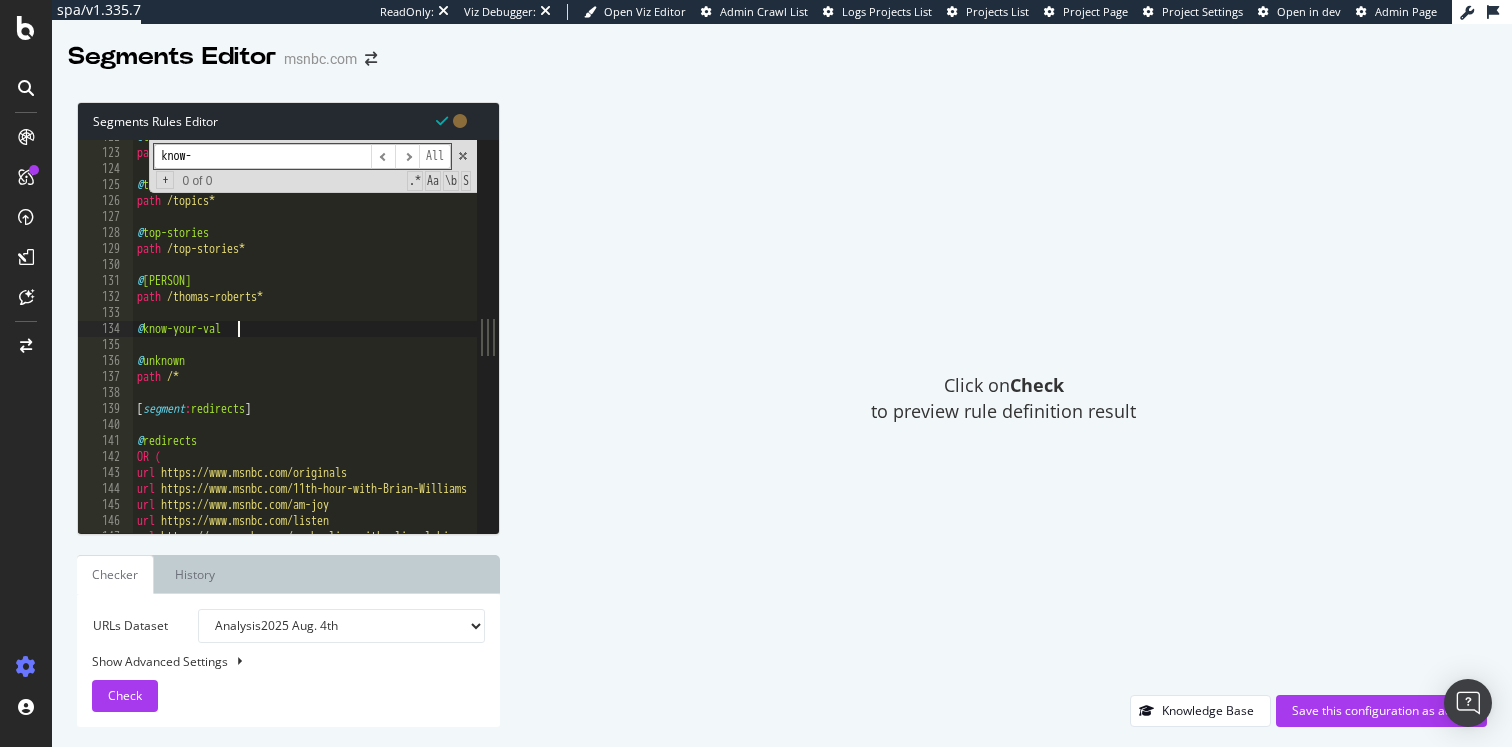 type on "@know-your-value" 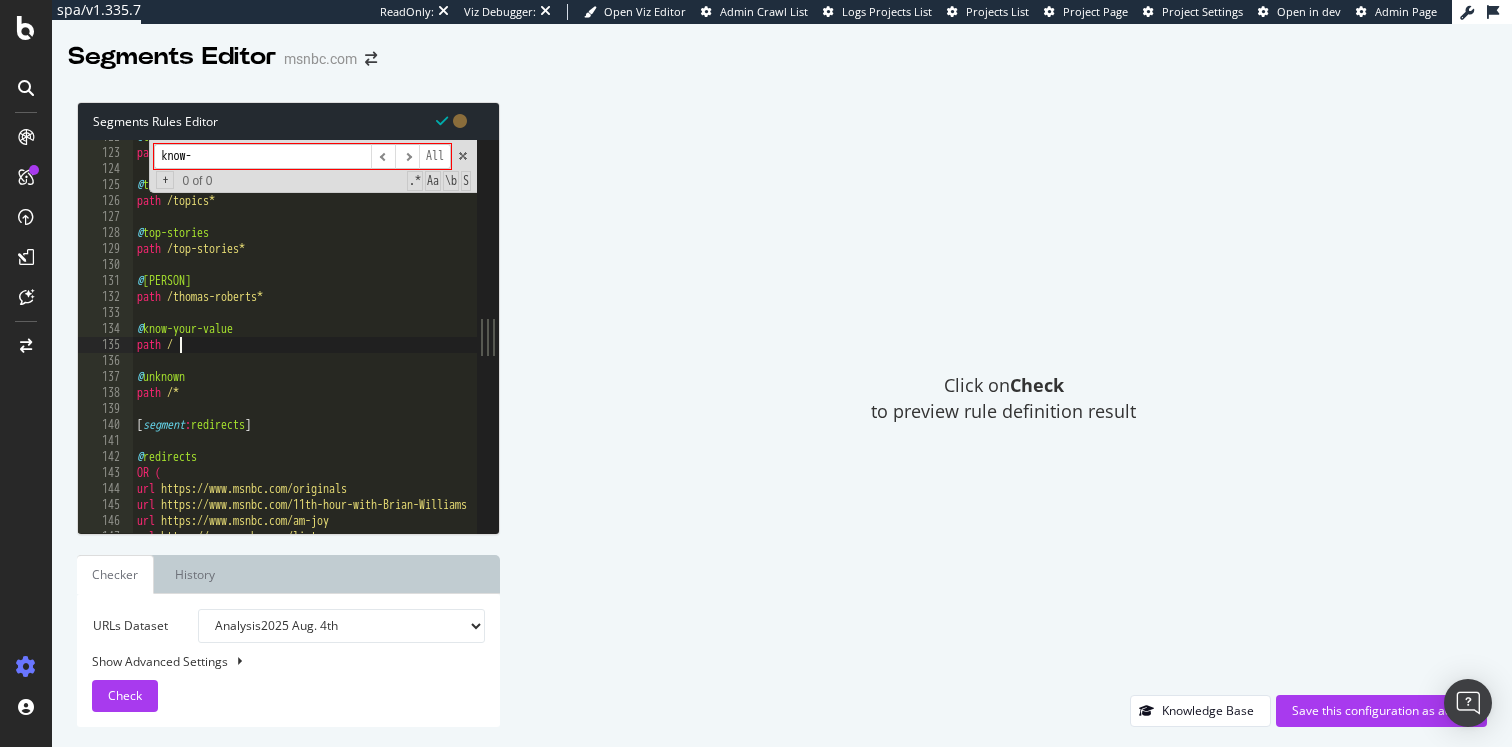 scroll, scrollTop: 0, scrollLeft: 2, axis: horizontal 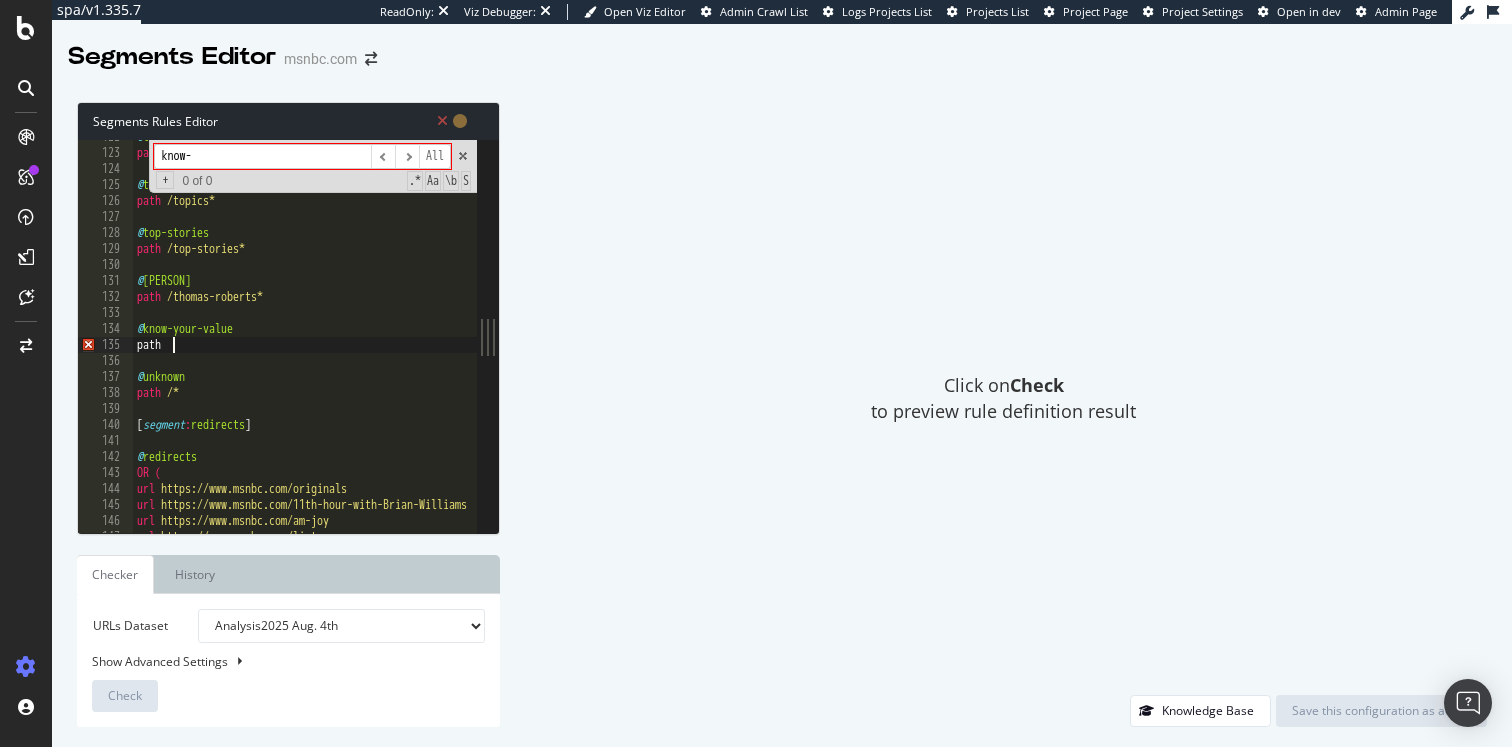 paste on "/know-your-value/" 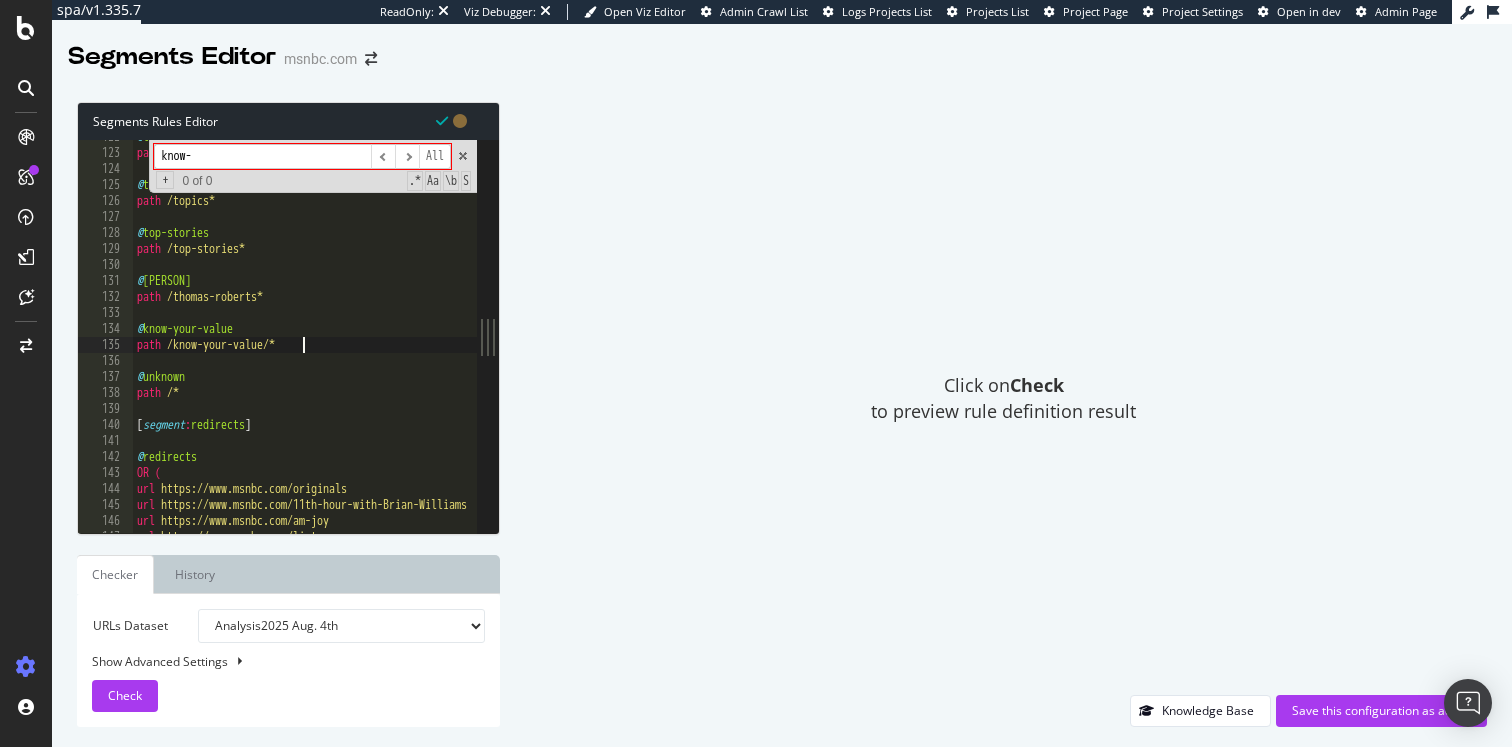 scroll, scrollTop: 0, scrollLeft: 12, axis: horizontal 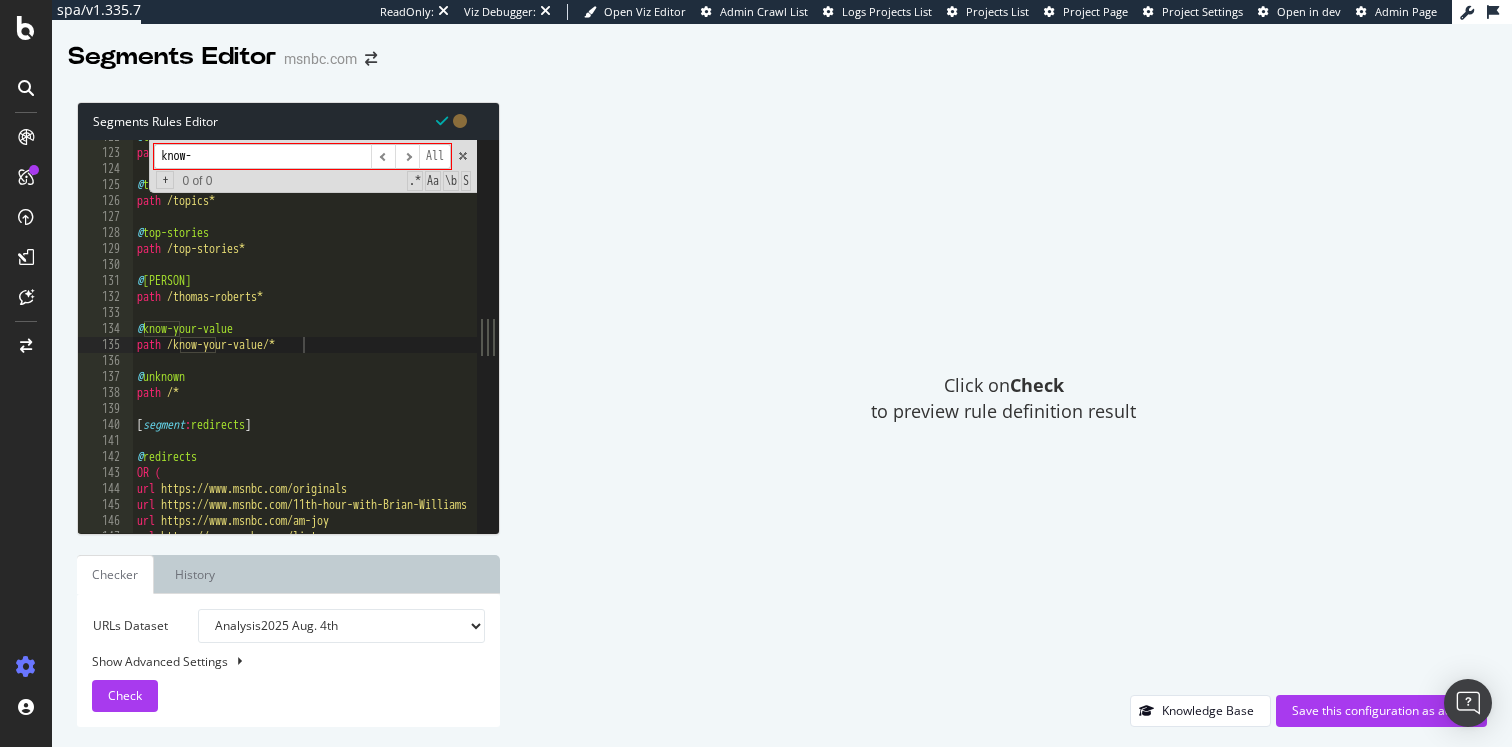 click on "know-" at bounding box center [262, 156] 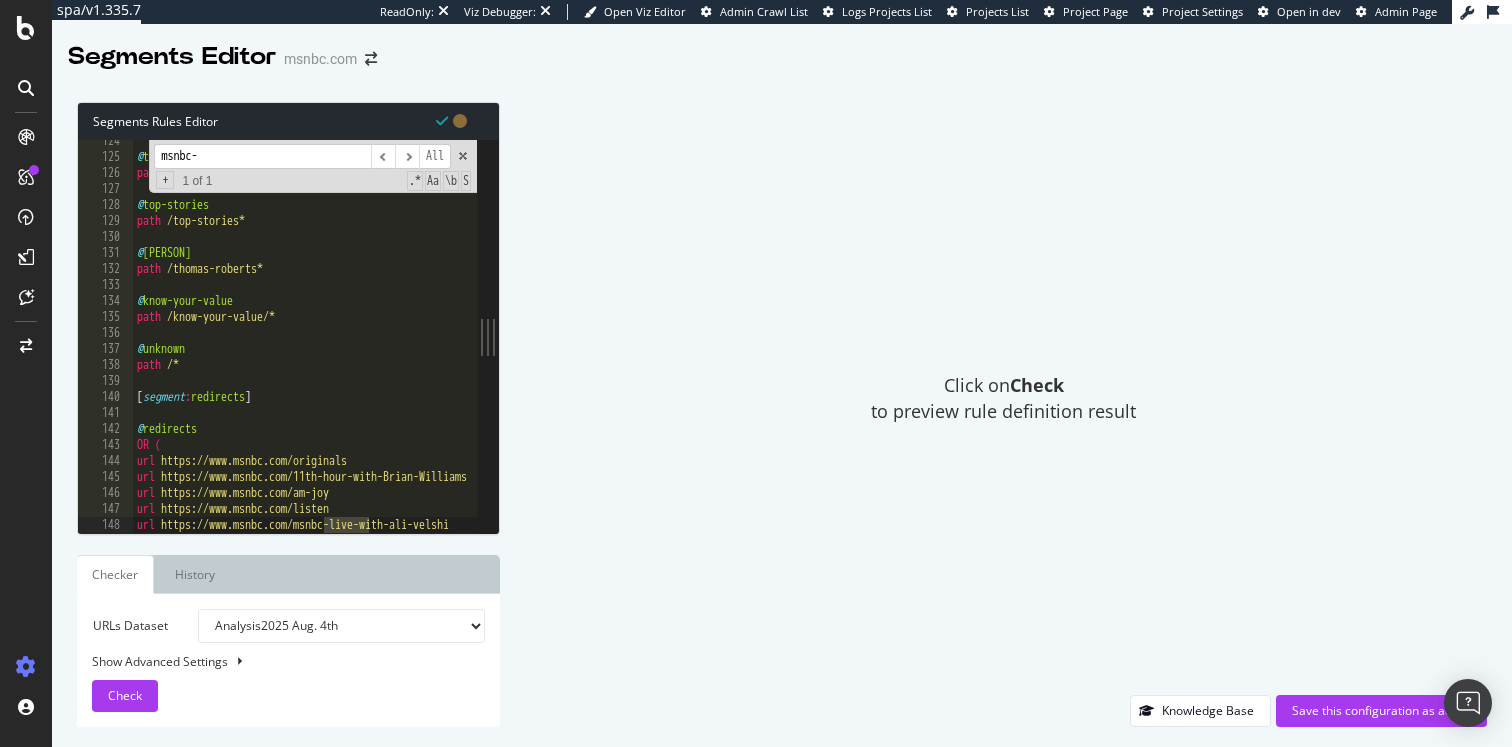 scroll, scrollTop: 1975, scrollLeft: 0, axis: vertical 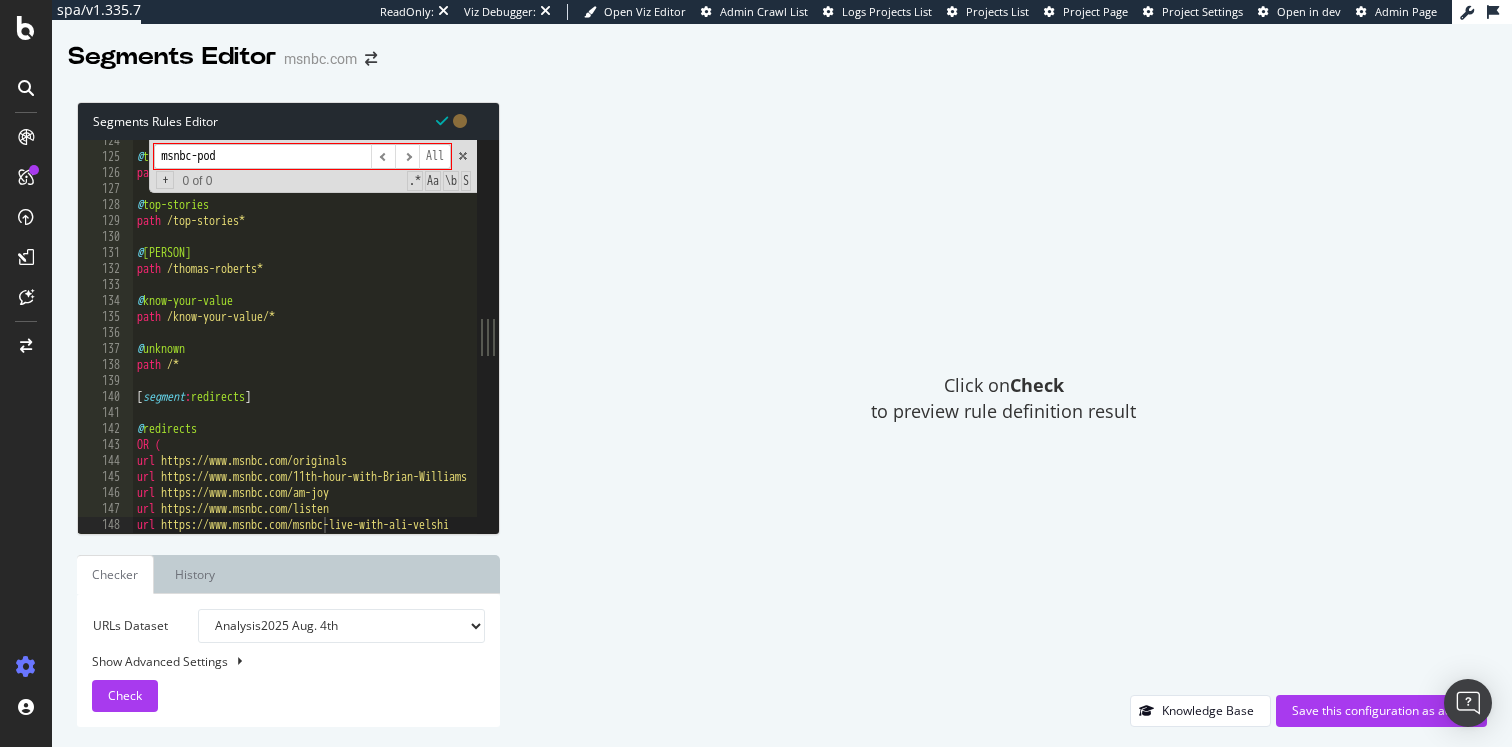 type on "msnbc-pod" 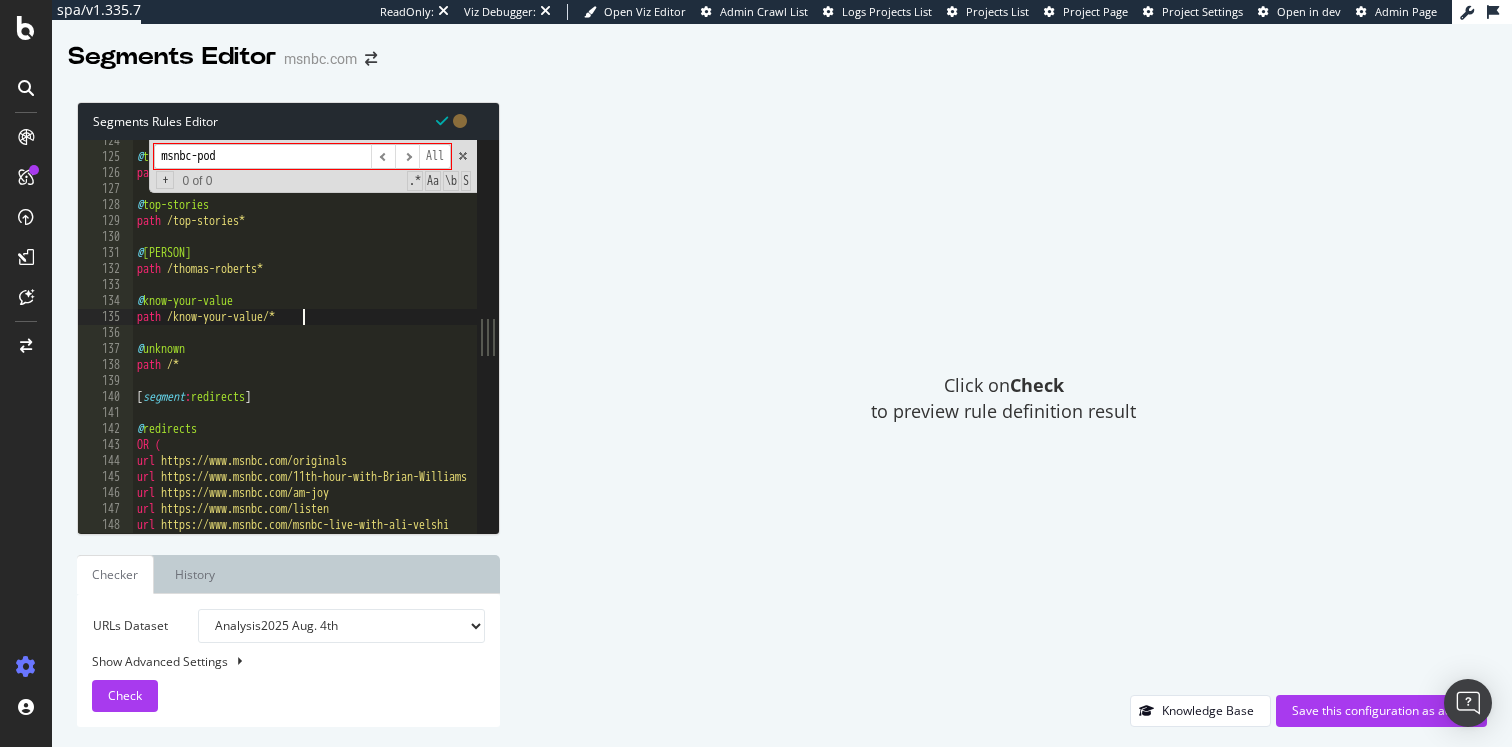 click on "@ topics path   /topics* @ top-stories path   /top-stories* @ thomas-roberts path   /thomas-roberts* @ know-your-value path   /know-your-value/* @ unknown path   /* [ segment : redirects ] @ redirects OR   ( url   https://www.msnbc.com/originals url   https://www.msnbc.com/11th-hour-with-Brian-Williams url   https://www.msnbc.com/am-joy url   https://www.msnbc.com/listen url   https://www.msnbc.com/msnbc-live-with-ali-velshi url   https://www.msnbc.com/closed-captioning" at bounding box center (335, 345) 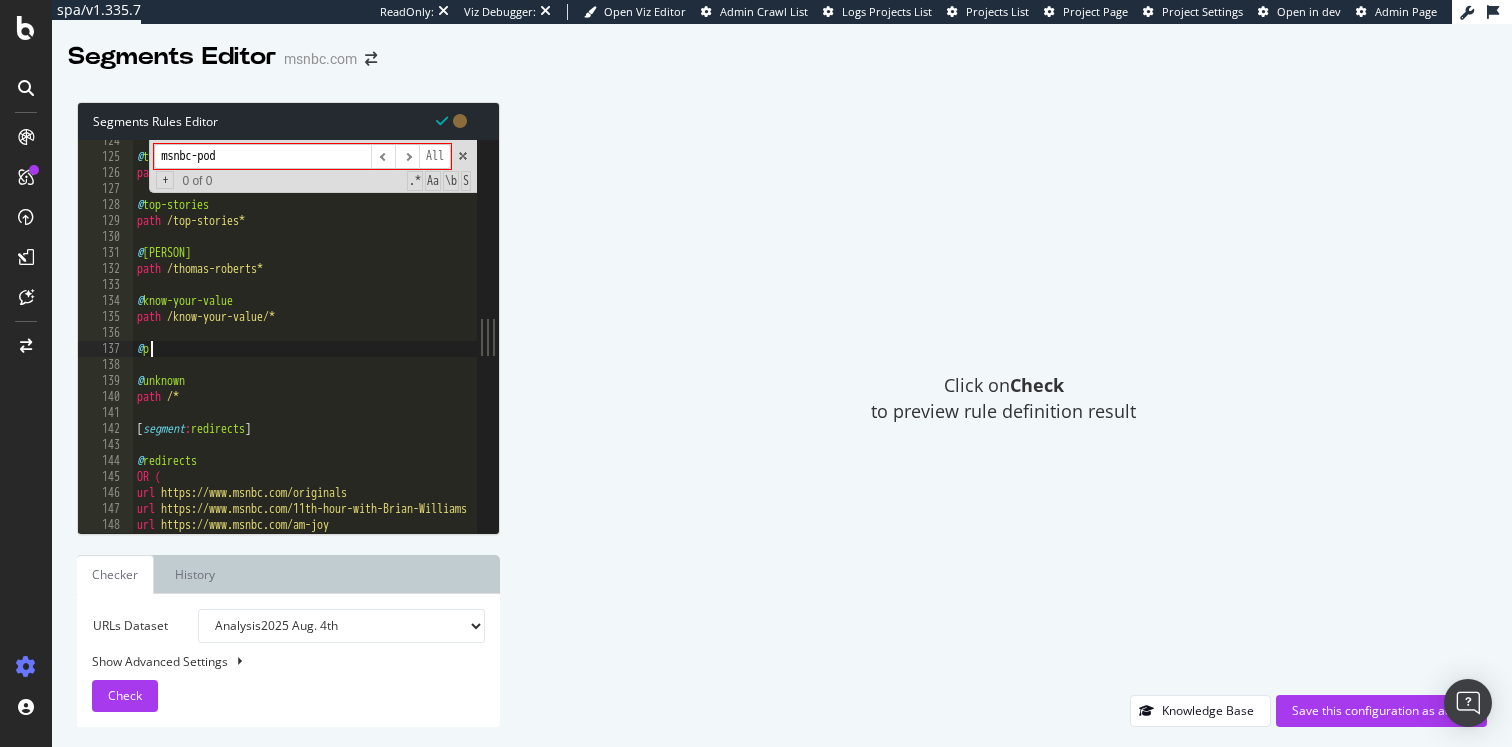 scroll, scrollTop: 0, scrollLeft: 0, axis: both 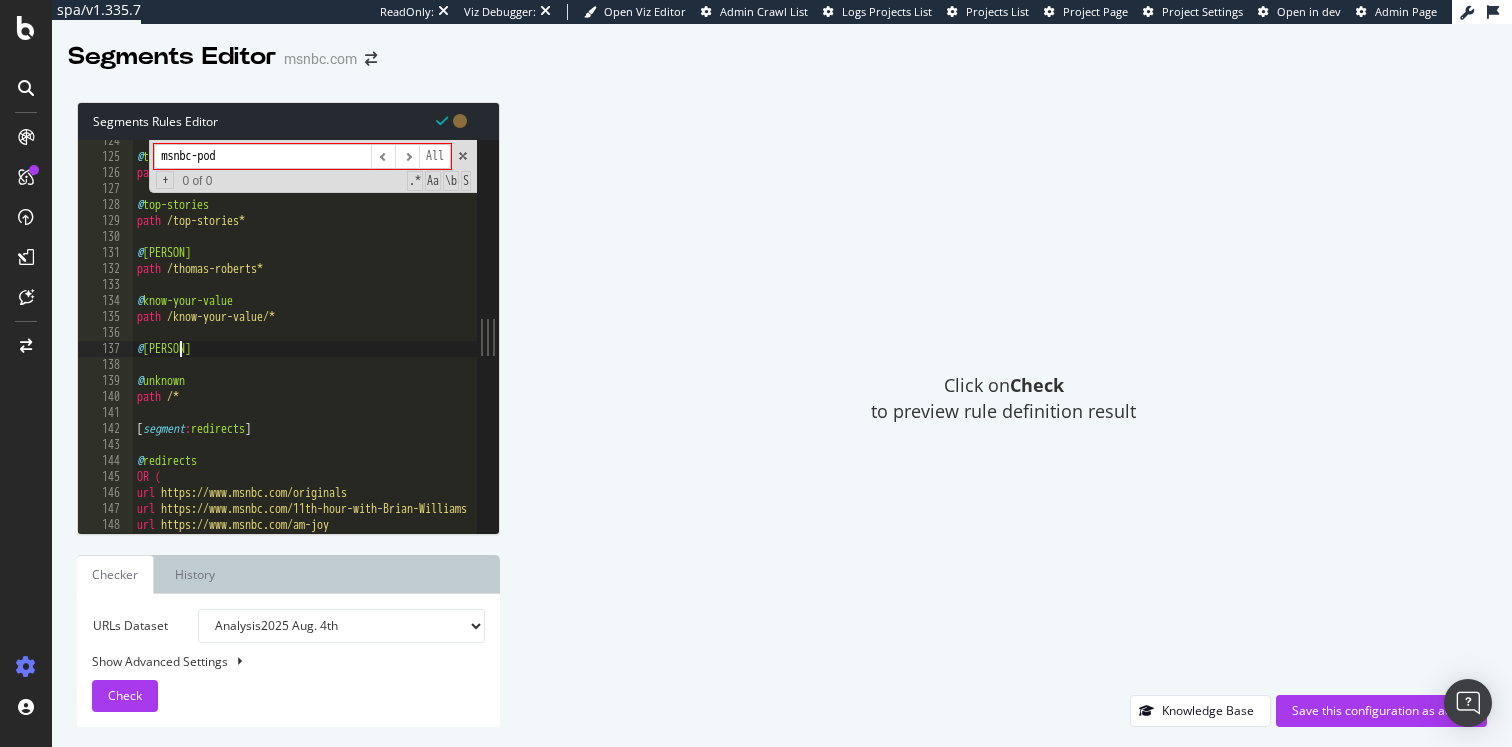 type on "@pocast" 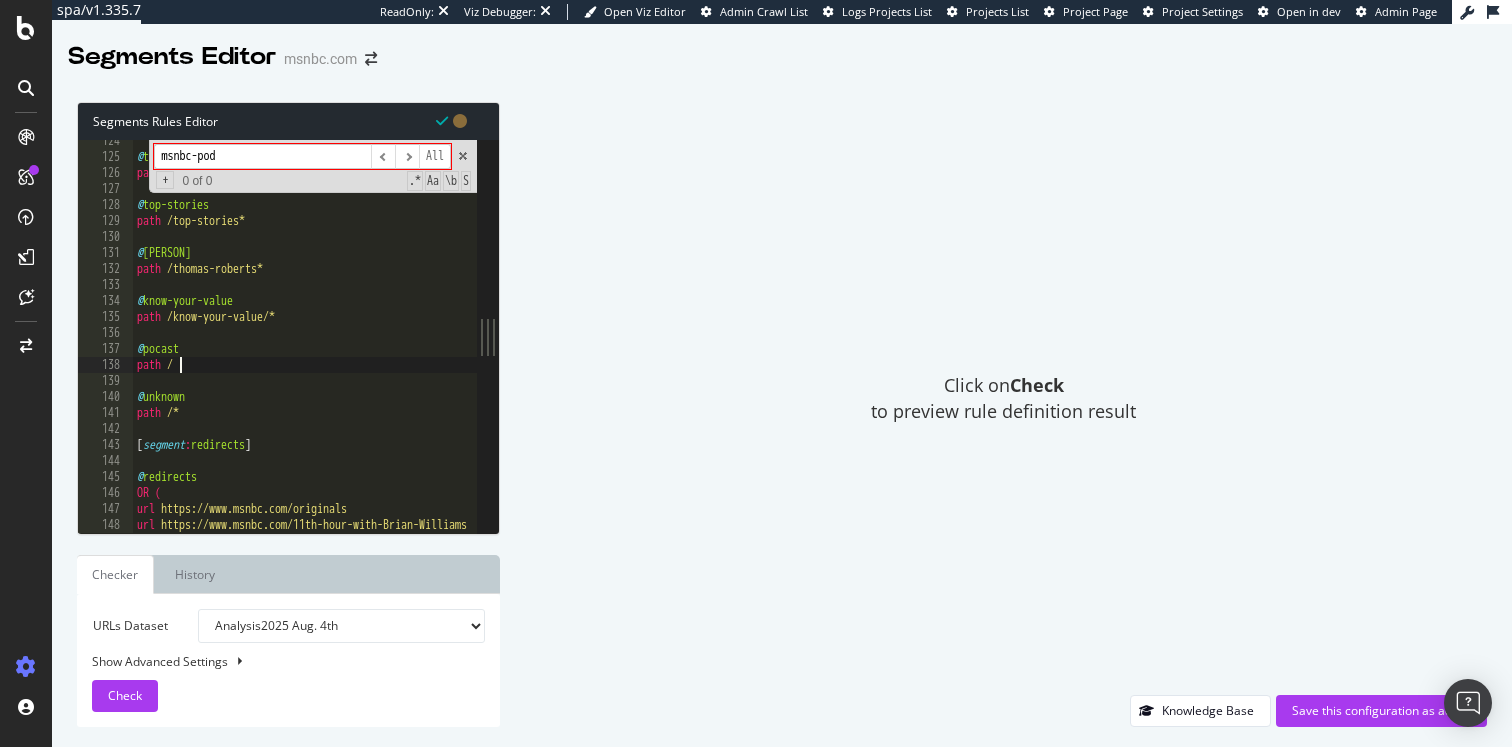 scroll, scrollTop: 0, scrollLeft: 2, axis: horizontal 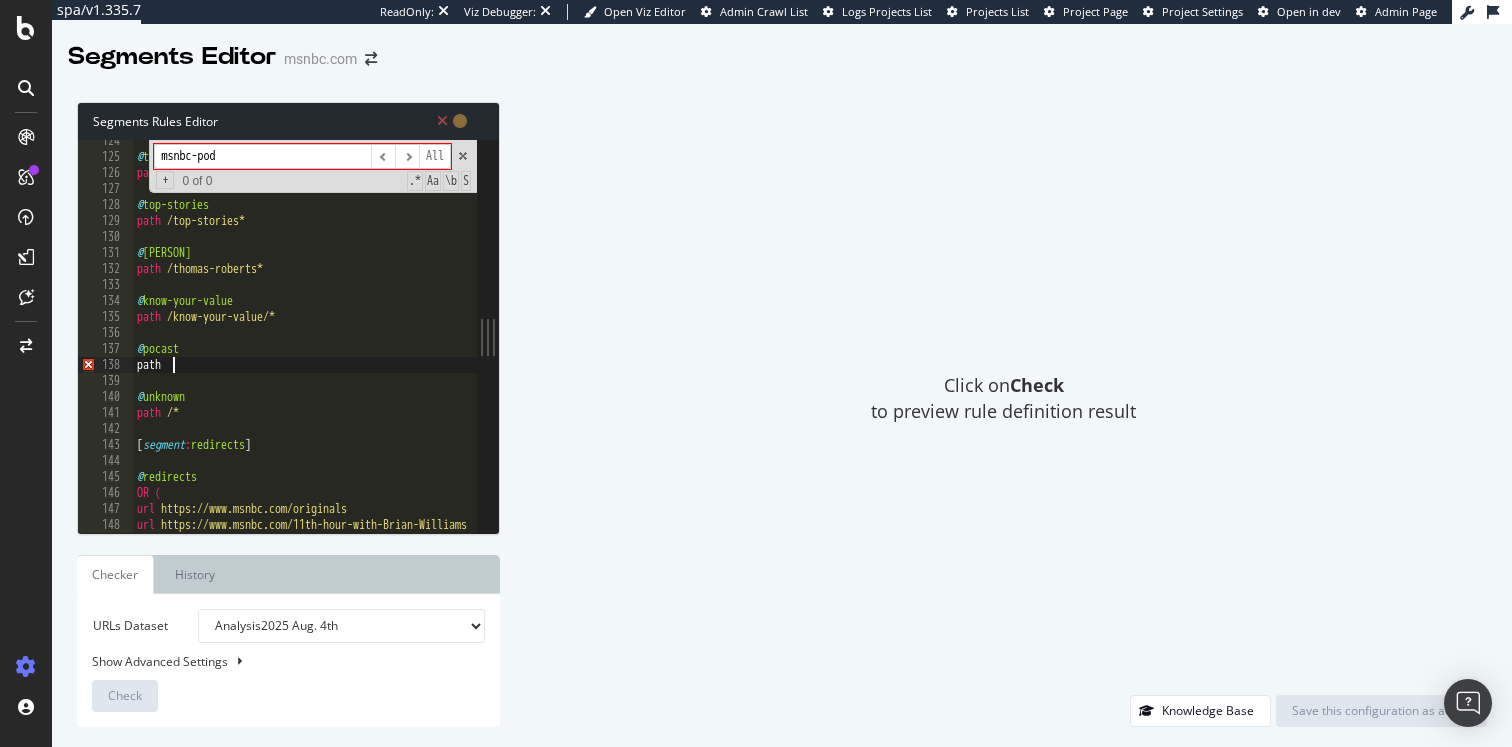 paste on "/know-your-value/" 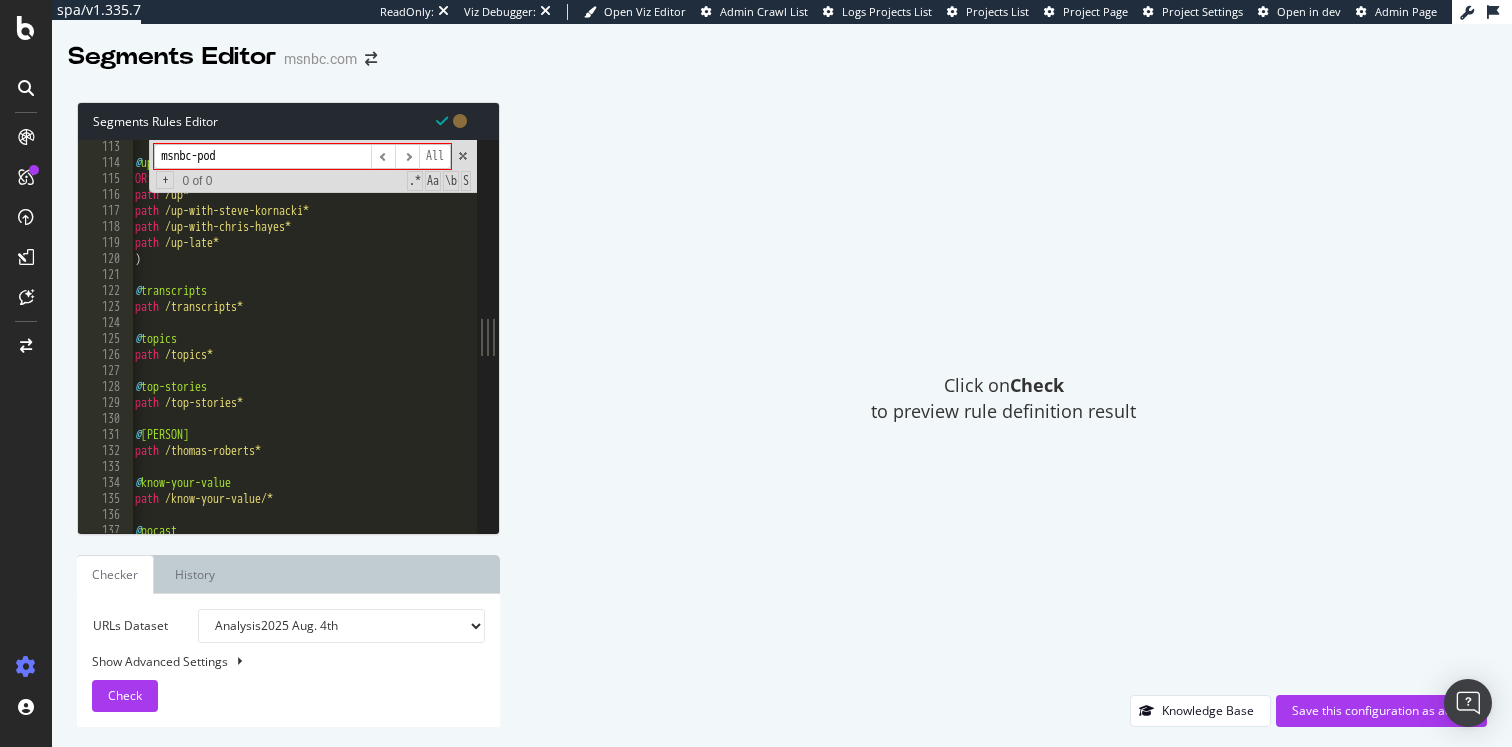 scroll, scrollTop: 1744, scrollLeft: 0, axis: vertical 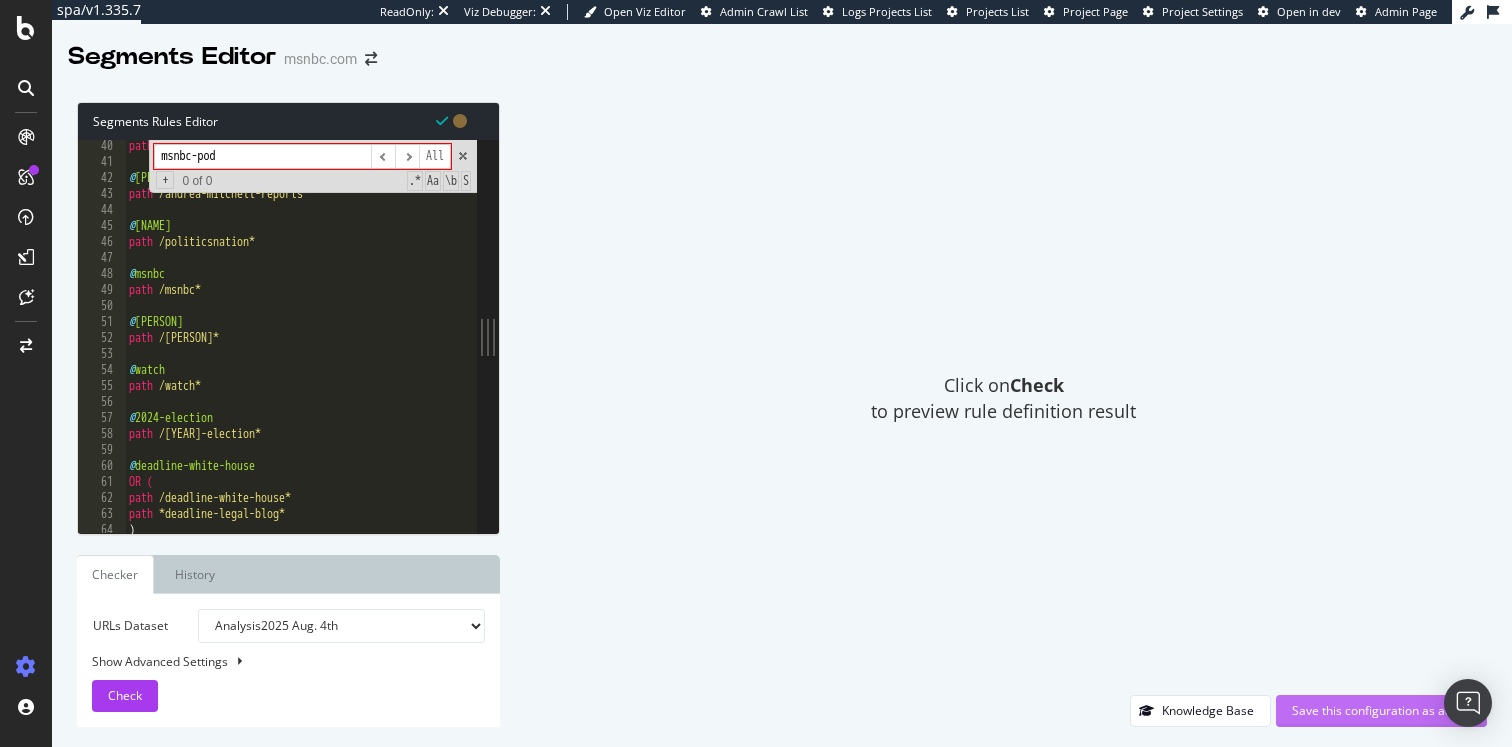click on "Save this configuration as active" at bounding box center (1381, 711) 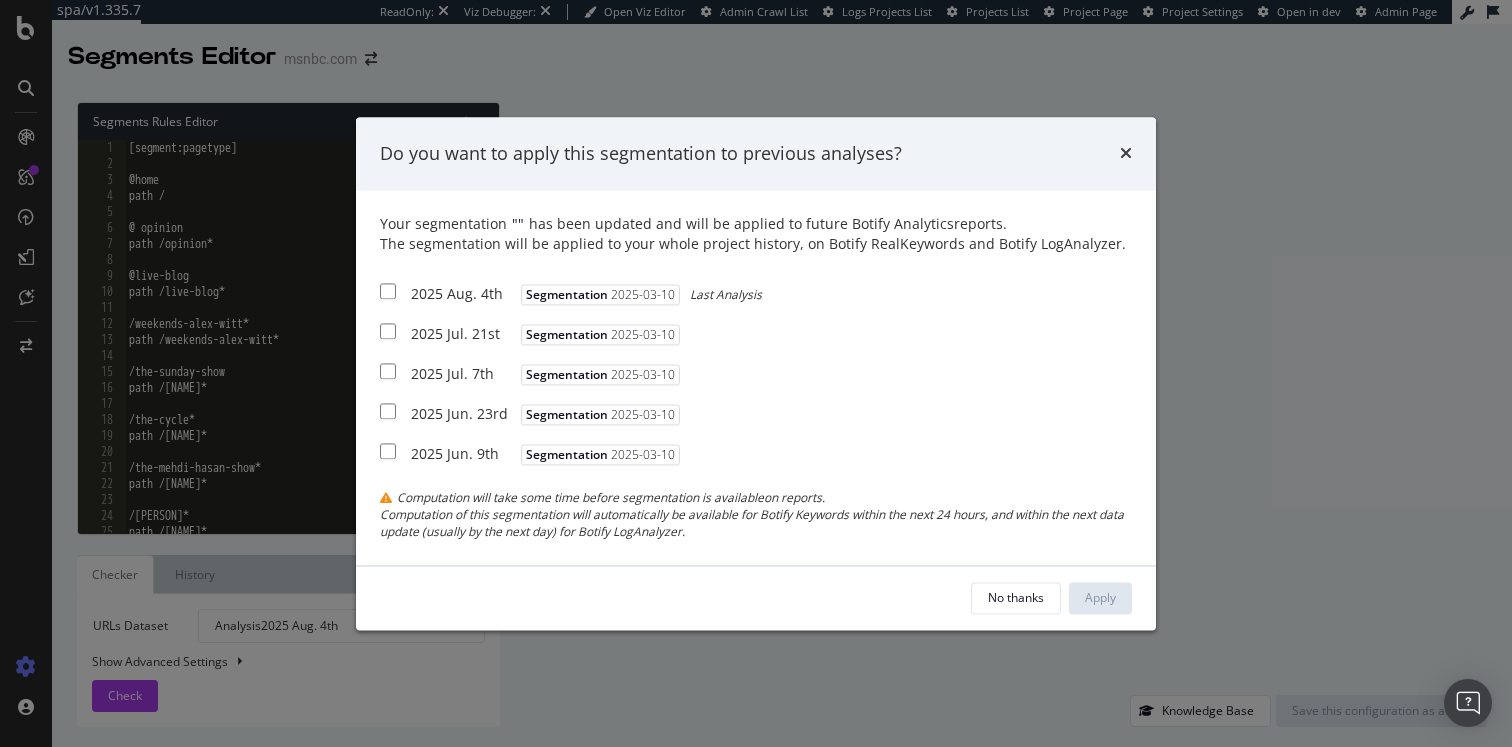 click on "2025 Aug. 4th" at bounding box center [463, 295] 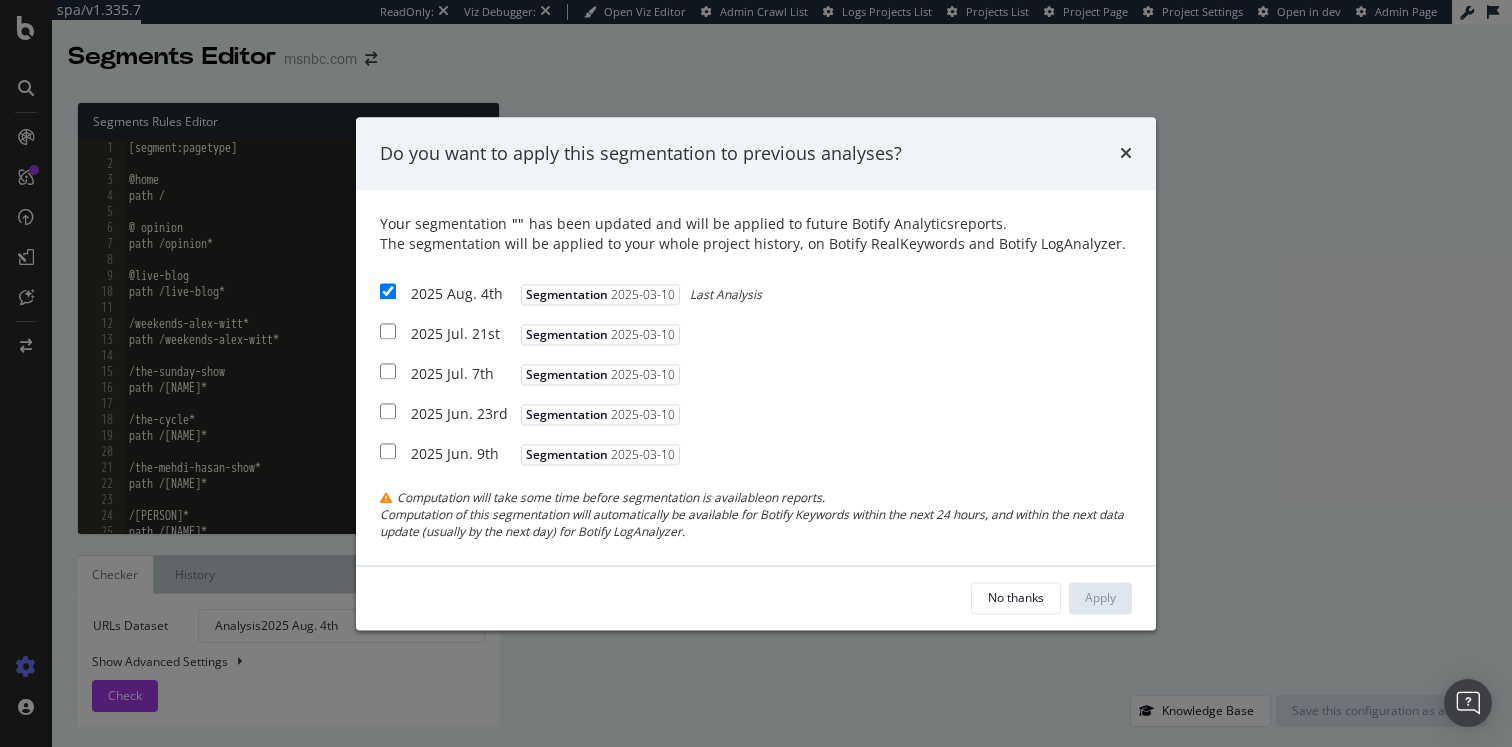 checkbox on "true" 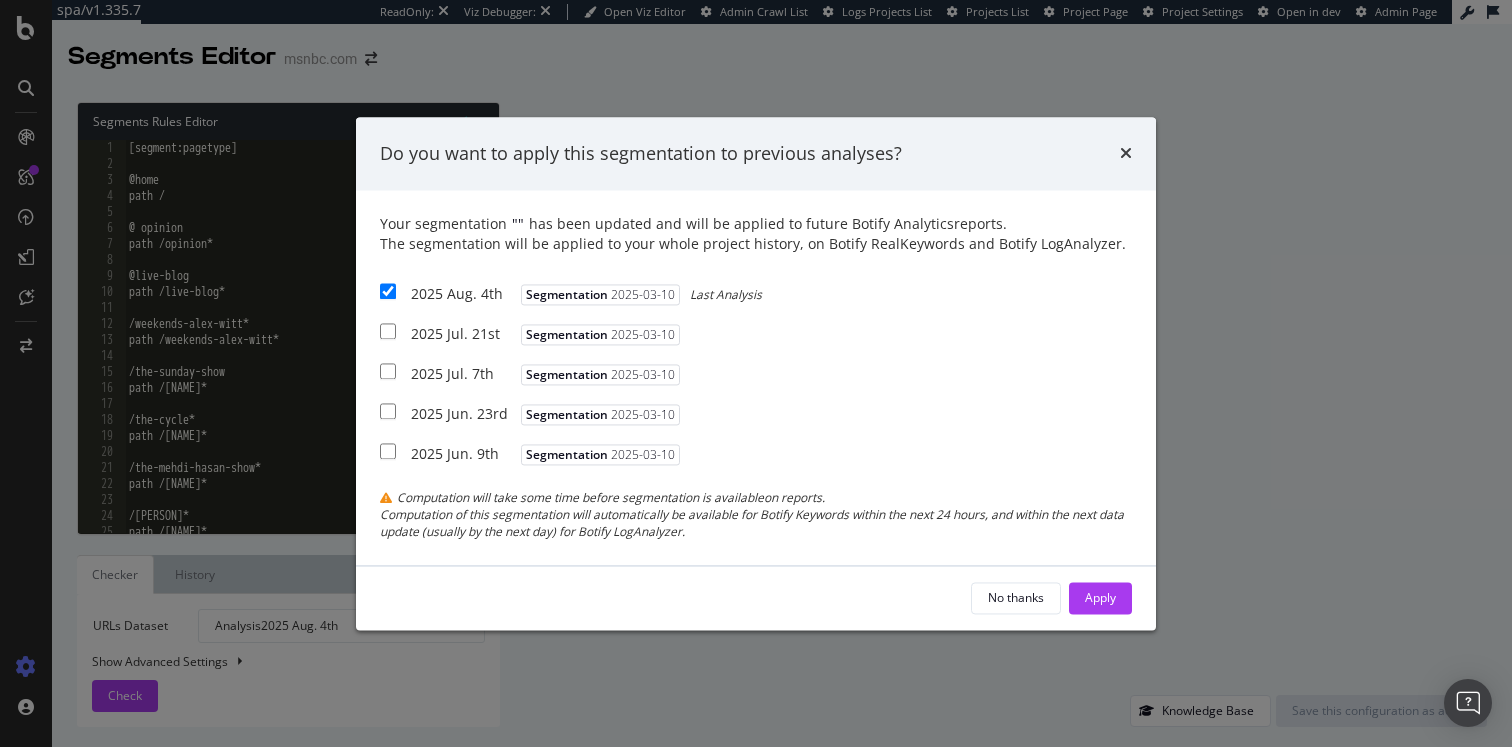 click on "2025 Jul. 21st" at bounding box center (463, 335) 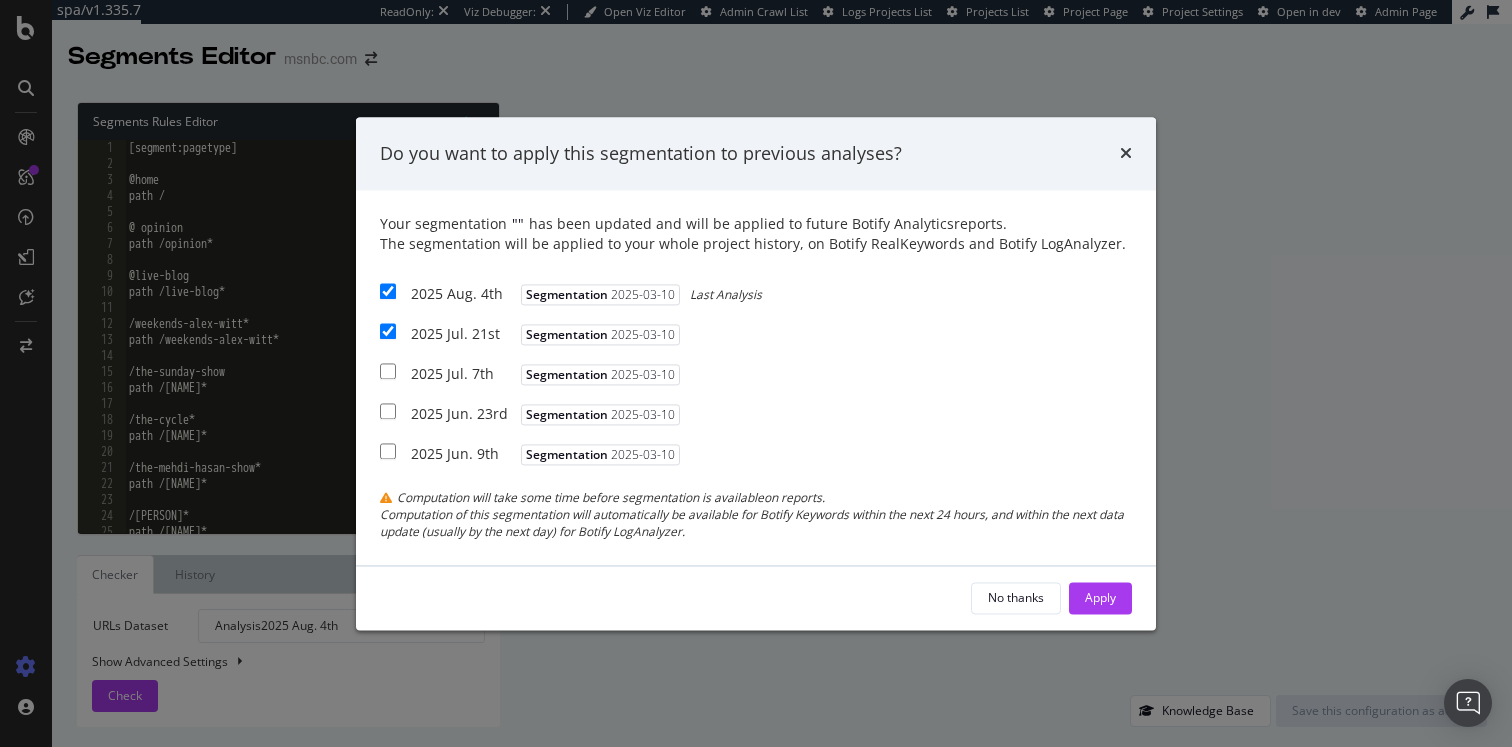 checkbox on "true" 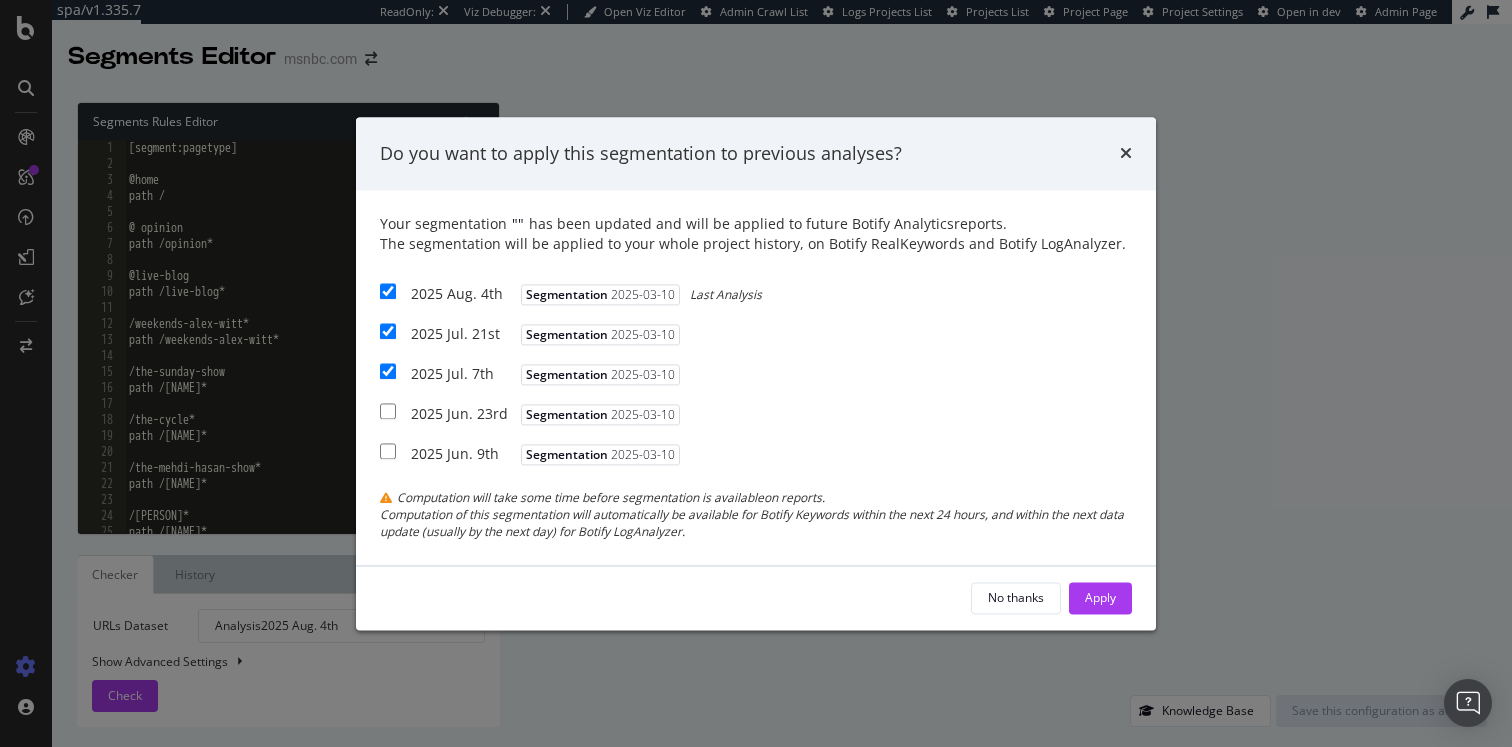 checkbox on "true" 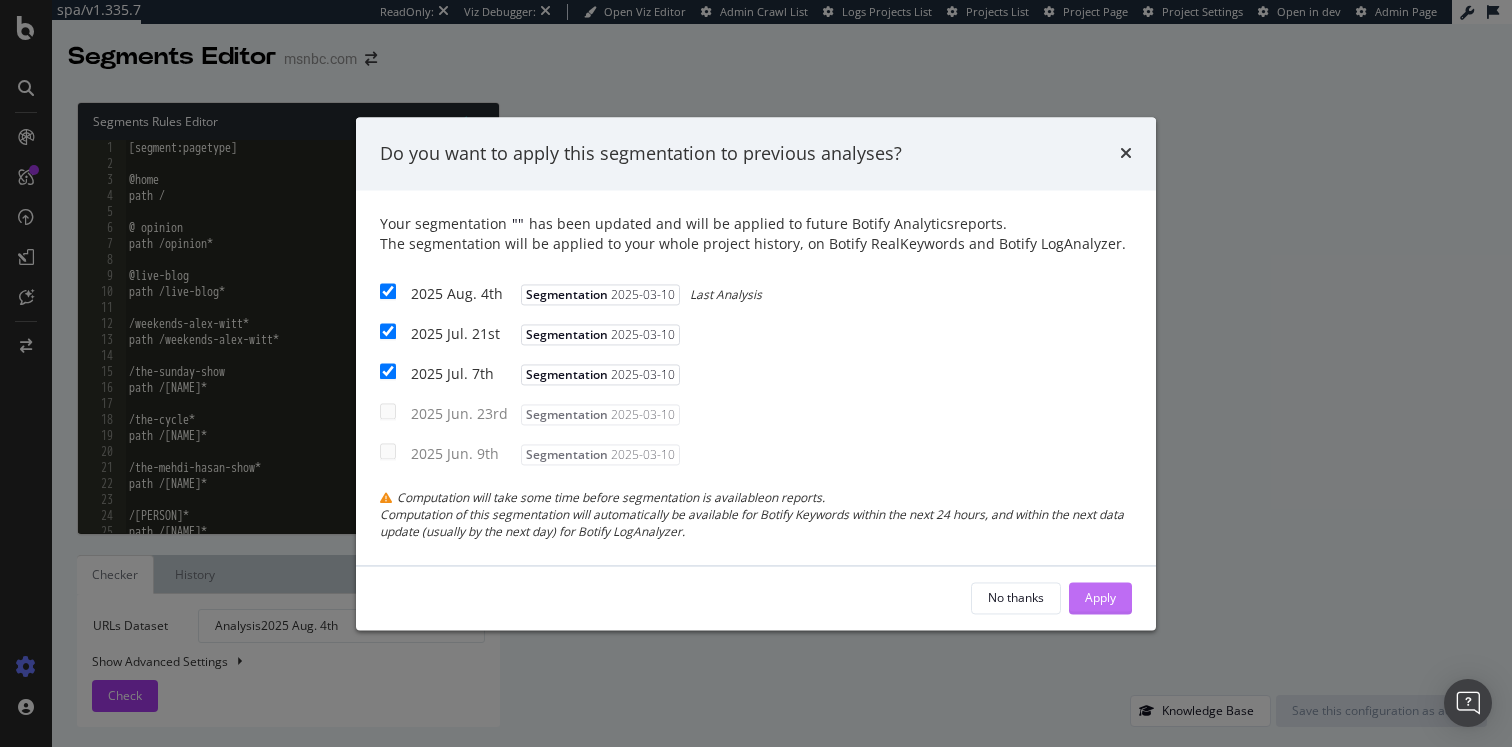 click on "Apply" at bounding box center (1100, 597) 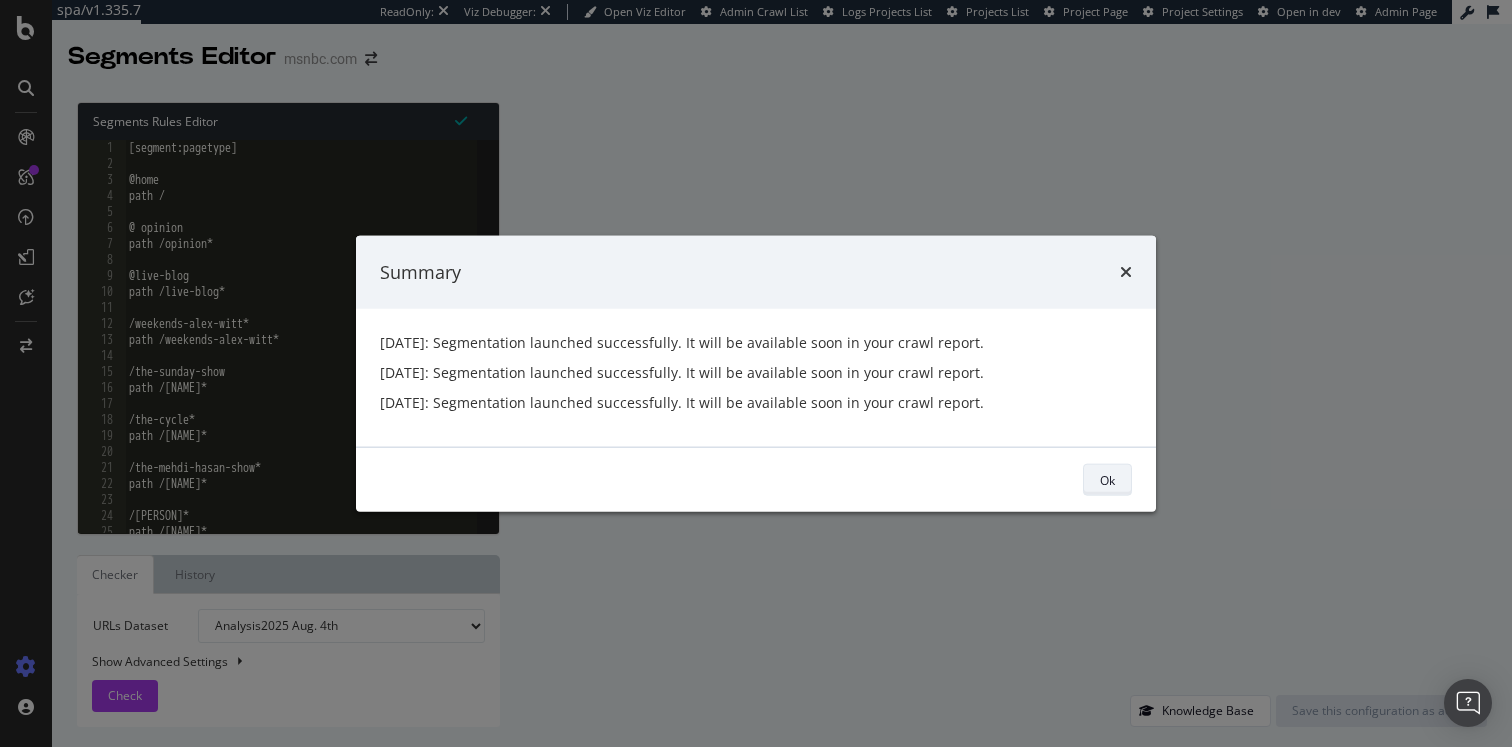 click on "Ok" at bounding box center (1107, 479) 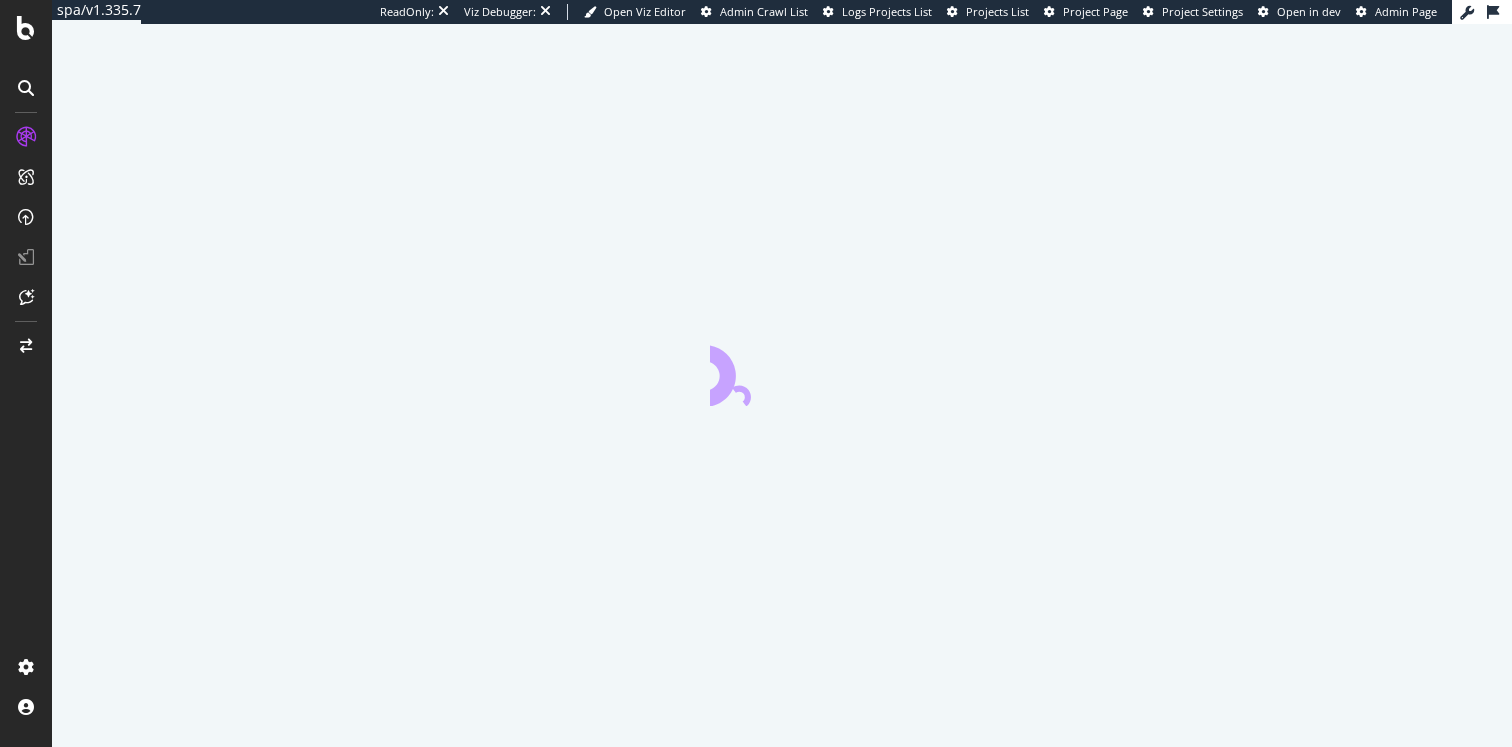 scroll, scrollTop: 0, scrollLeft: 0, axis: both 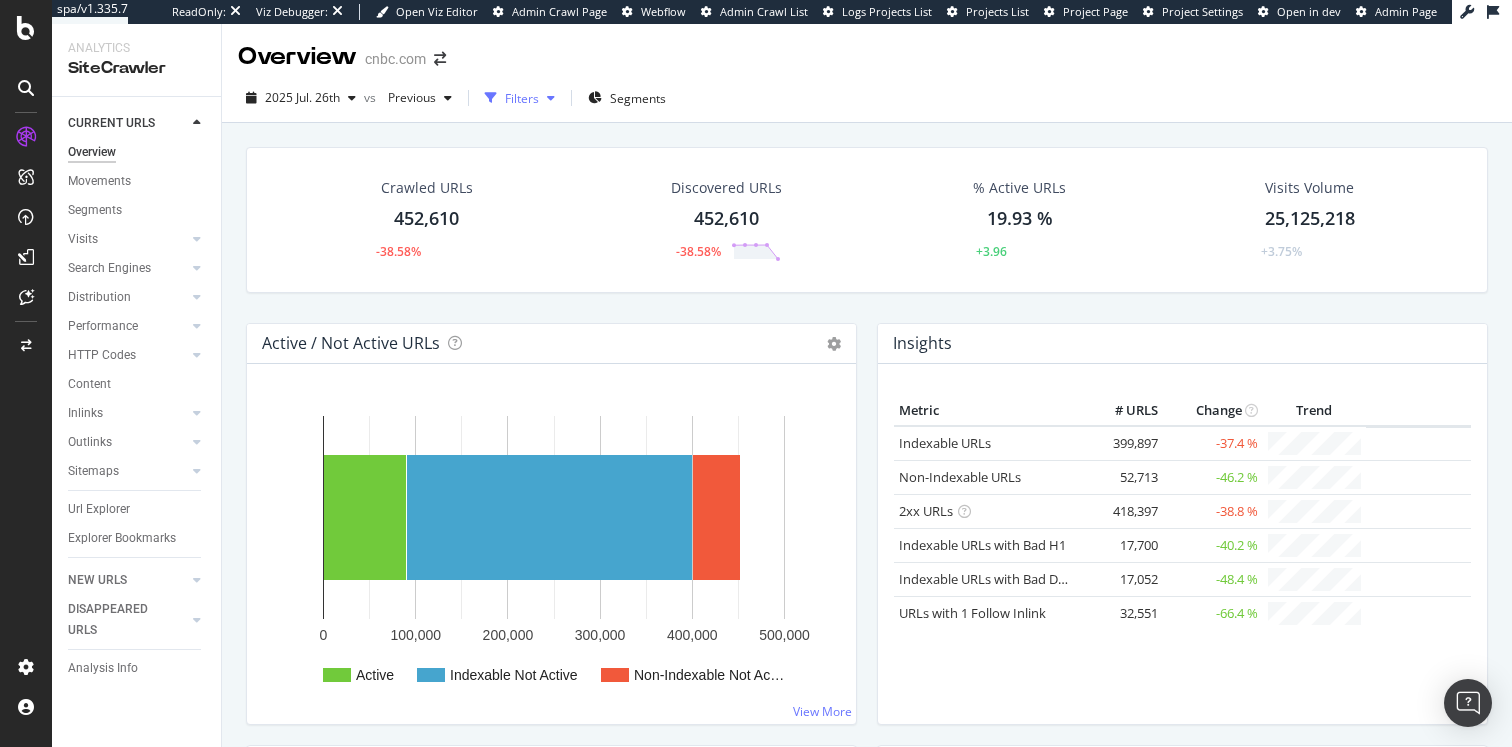 click at bounding box center [491, 98] 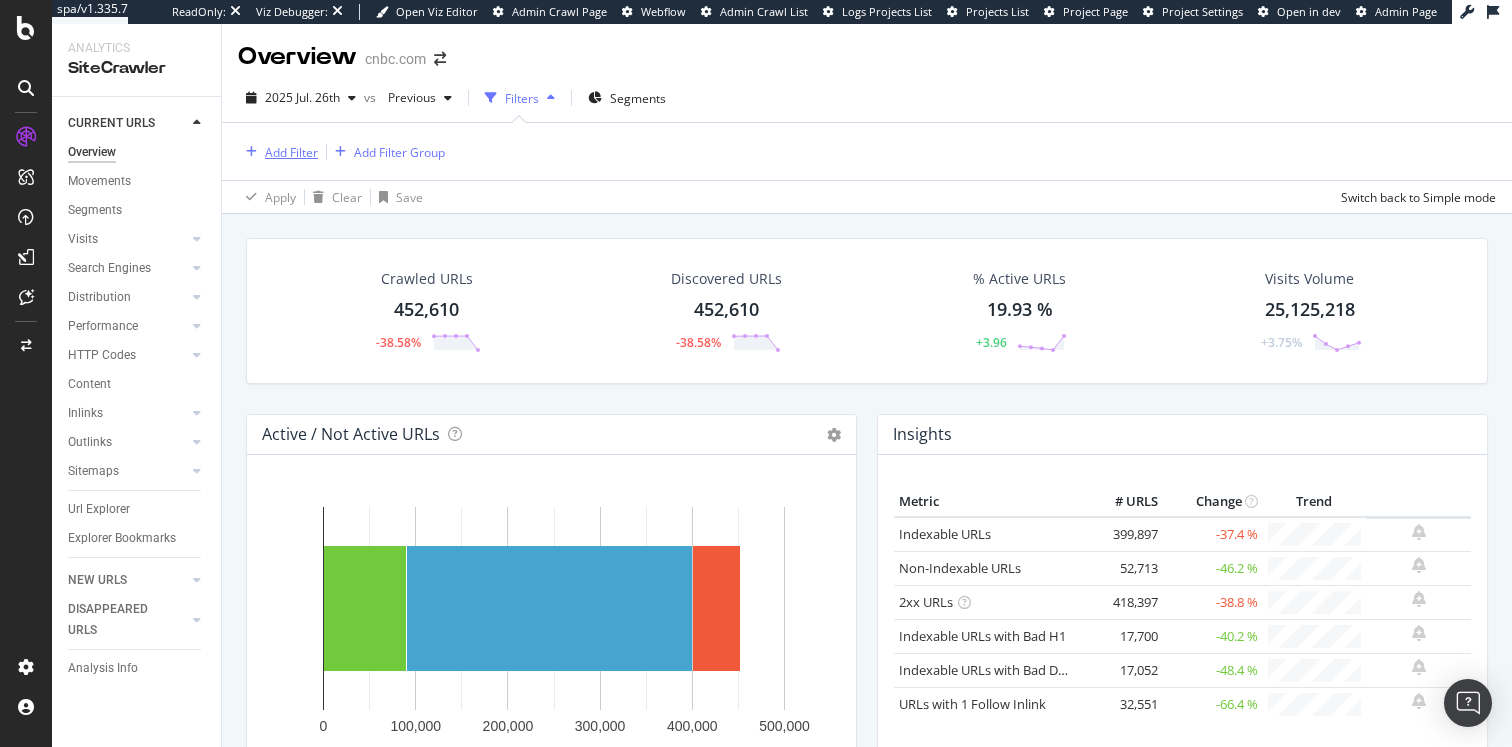 click on "Add Filter" at bounding box center (278, 152) 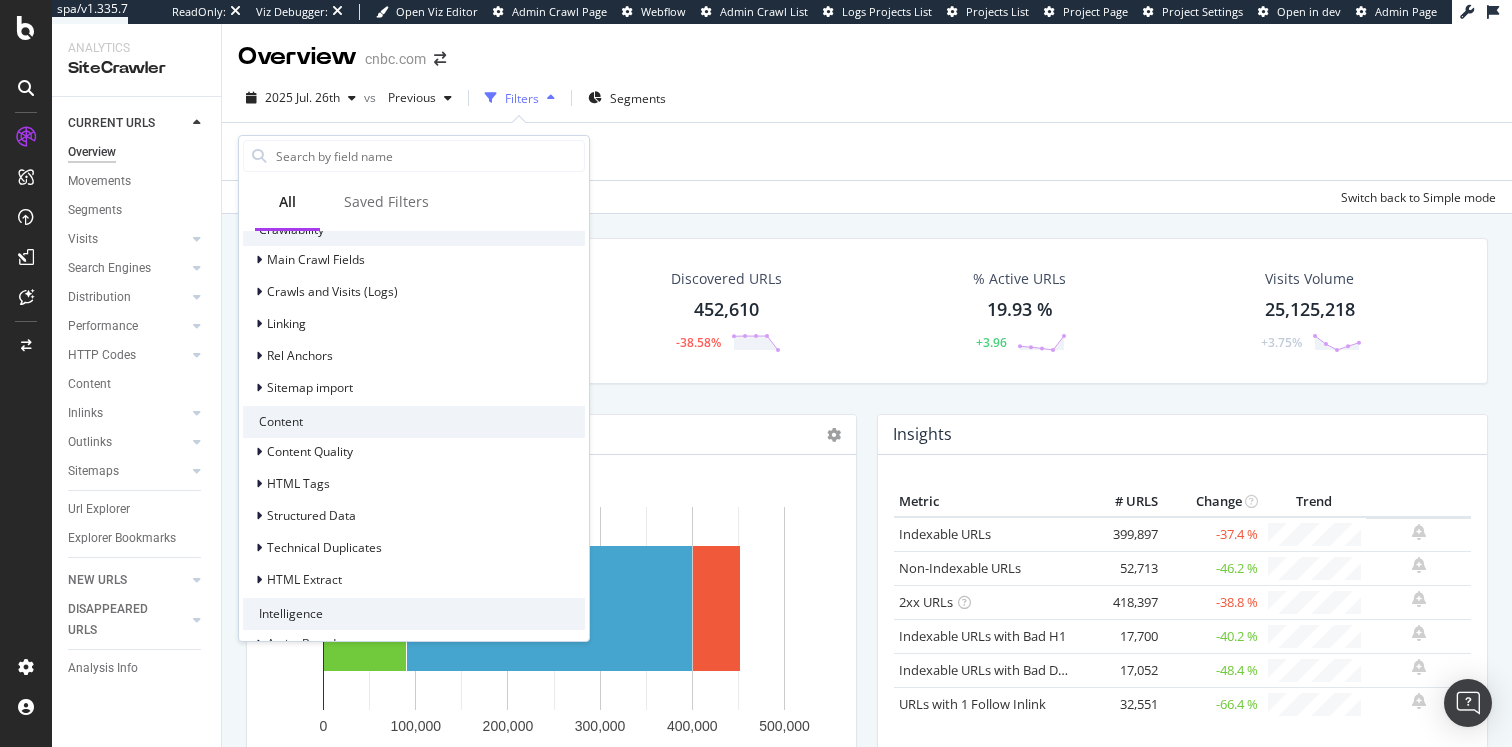 scroll, scrollTop: 564, scrollLeft: 0, axis: vertical 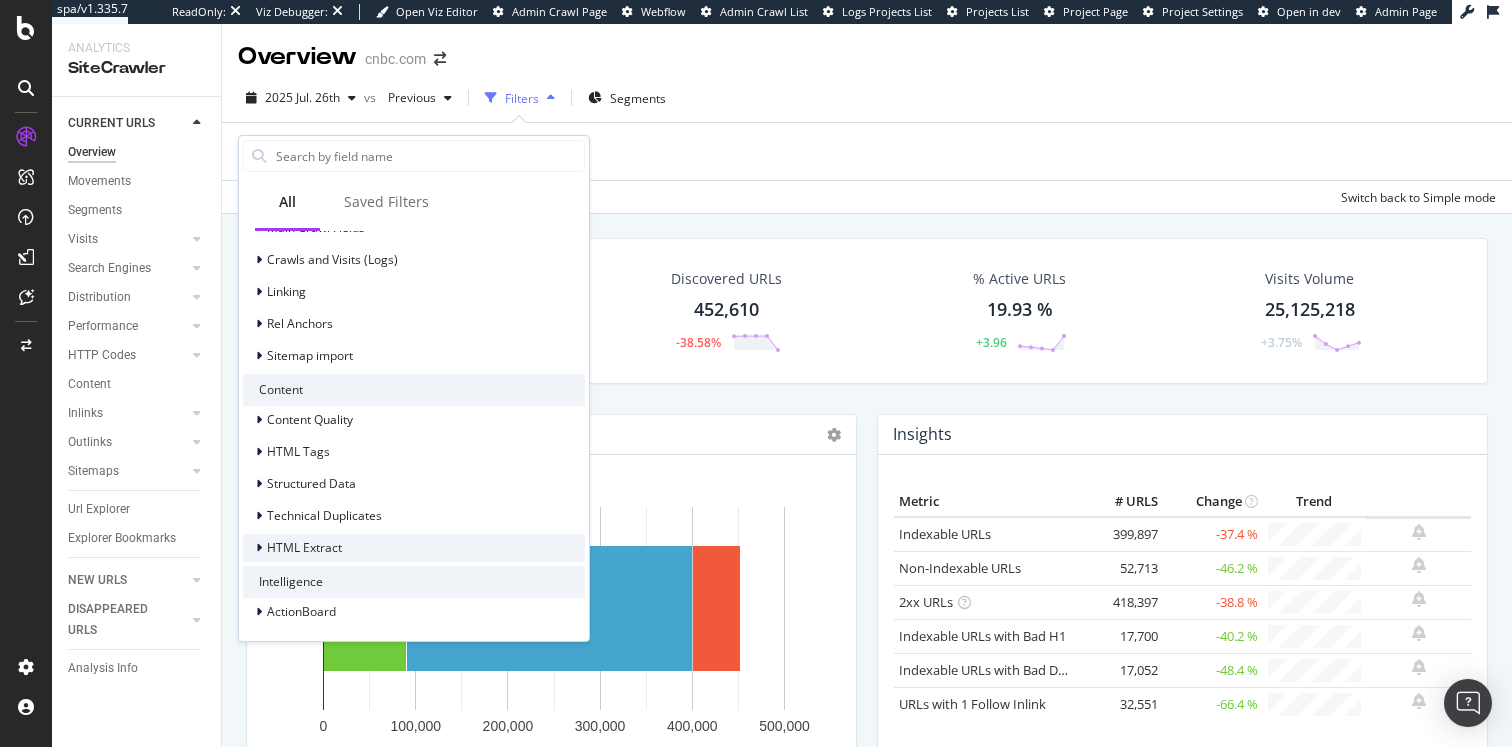 click on "HTML Extract" at bounding box center [304, 547] 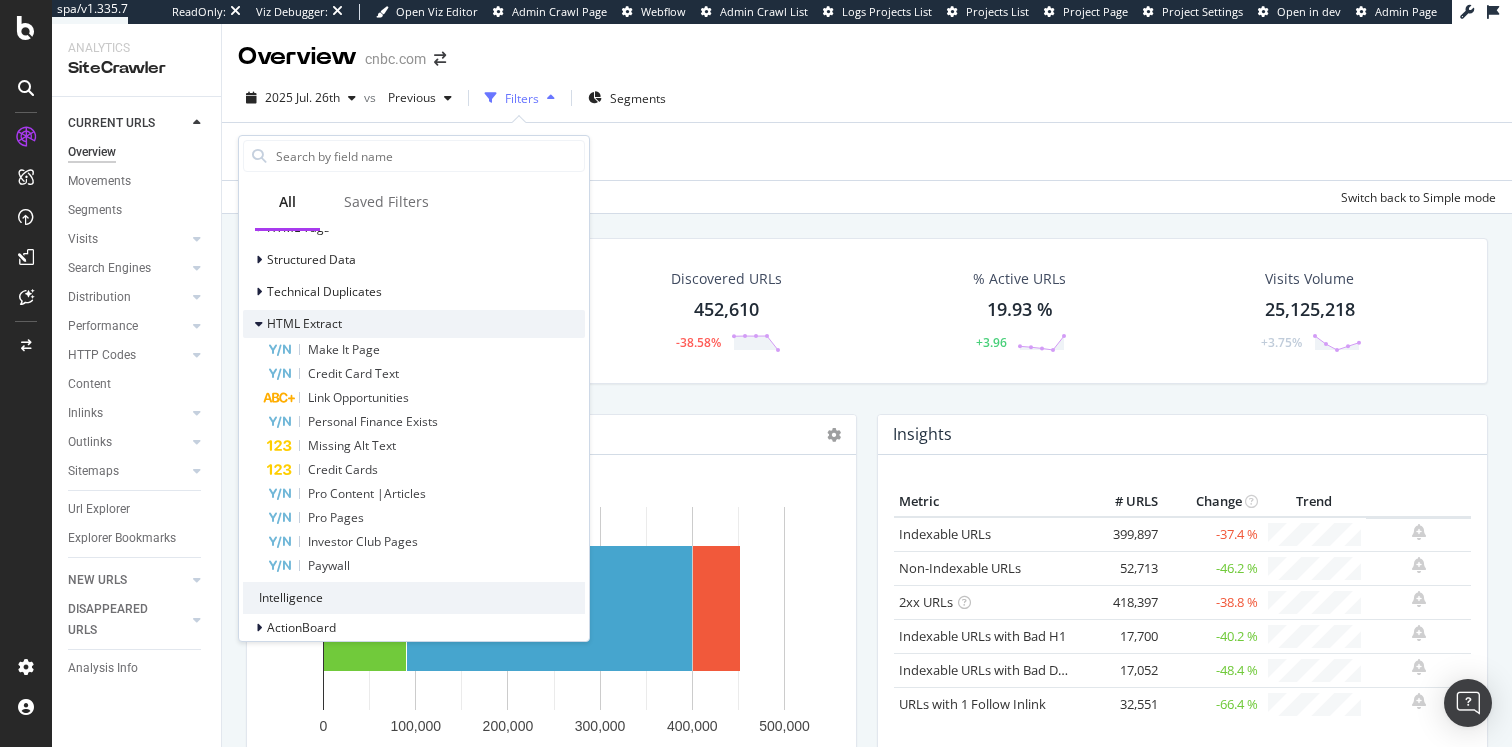 scroll, scrollTop: 804, scrollLeft: 0, axis: vertical 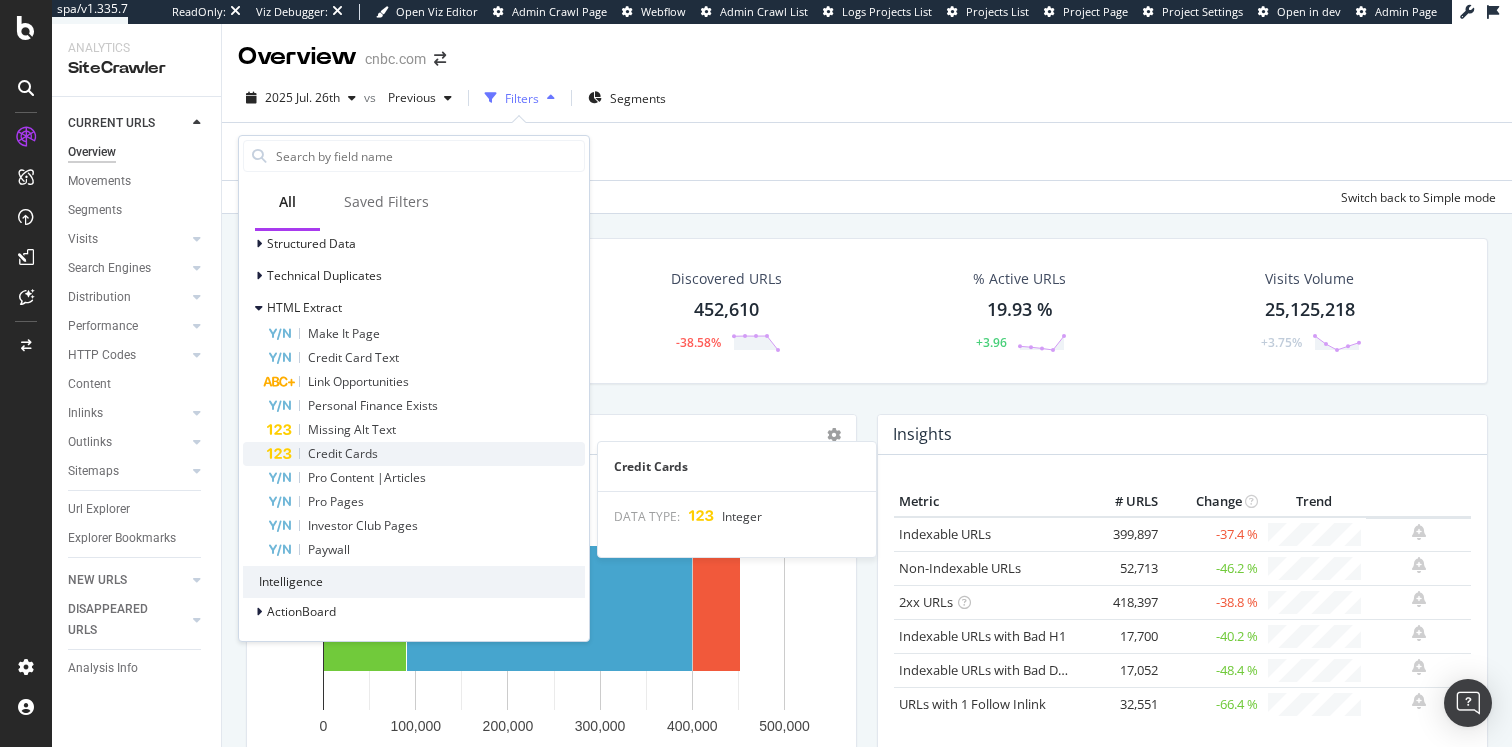 click on "Credit Cards" at bounding box center [343, 453] 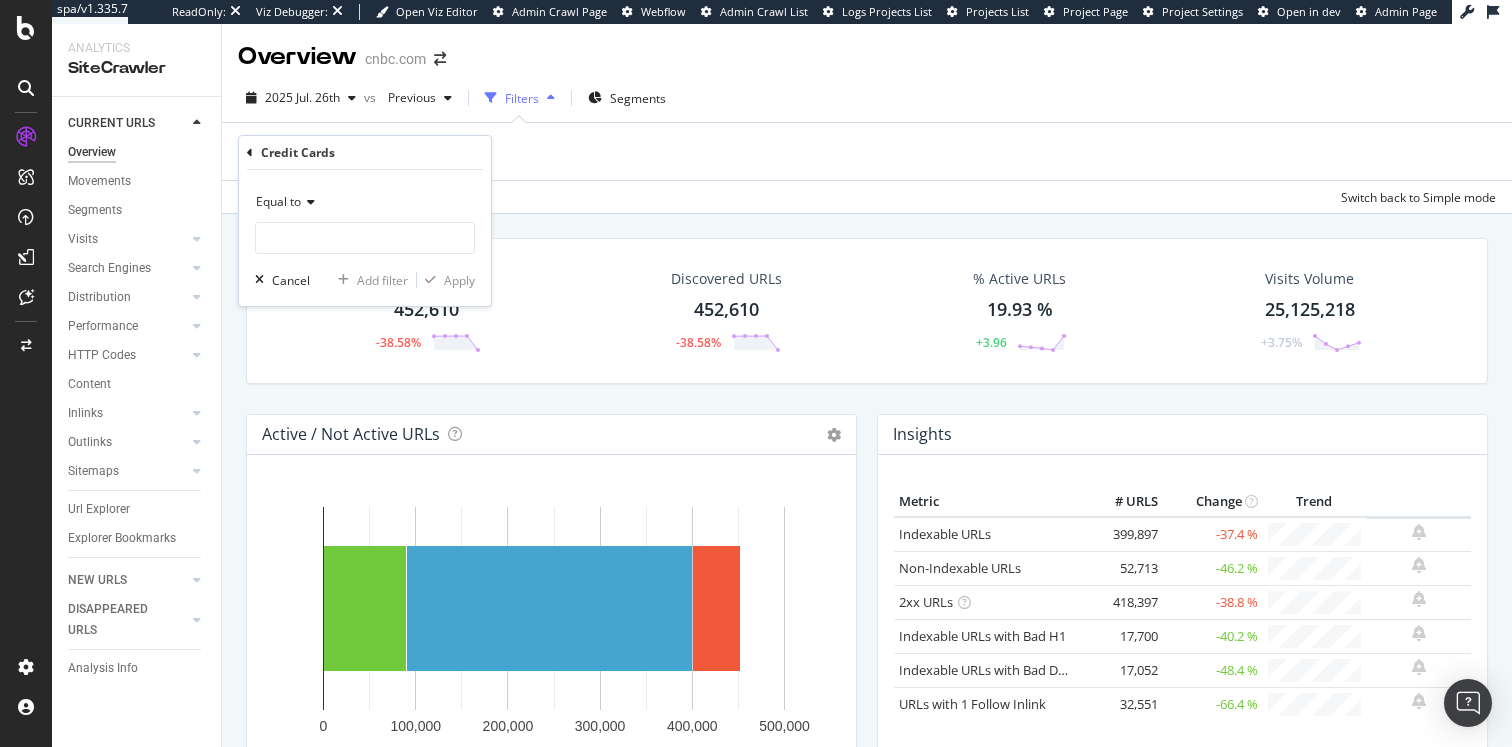 click at bounding box center [308, 202] 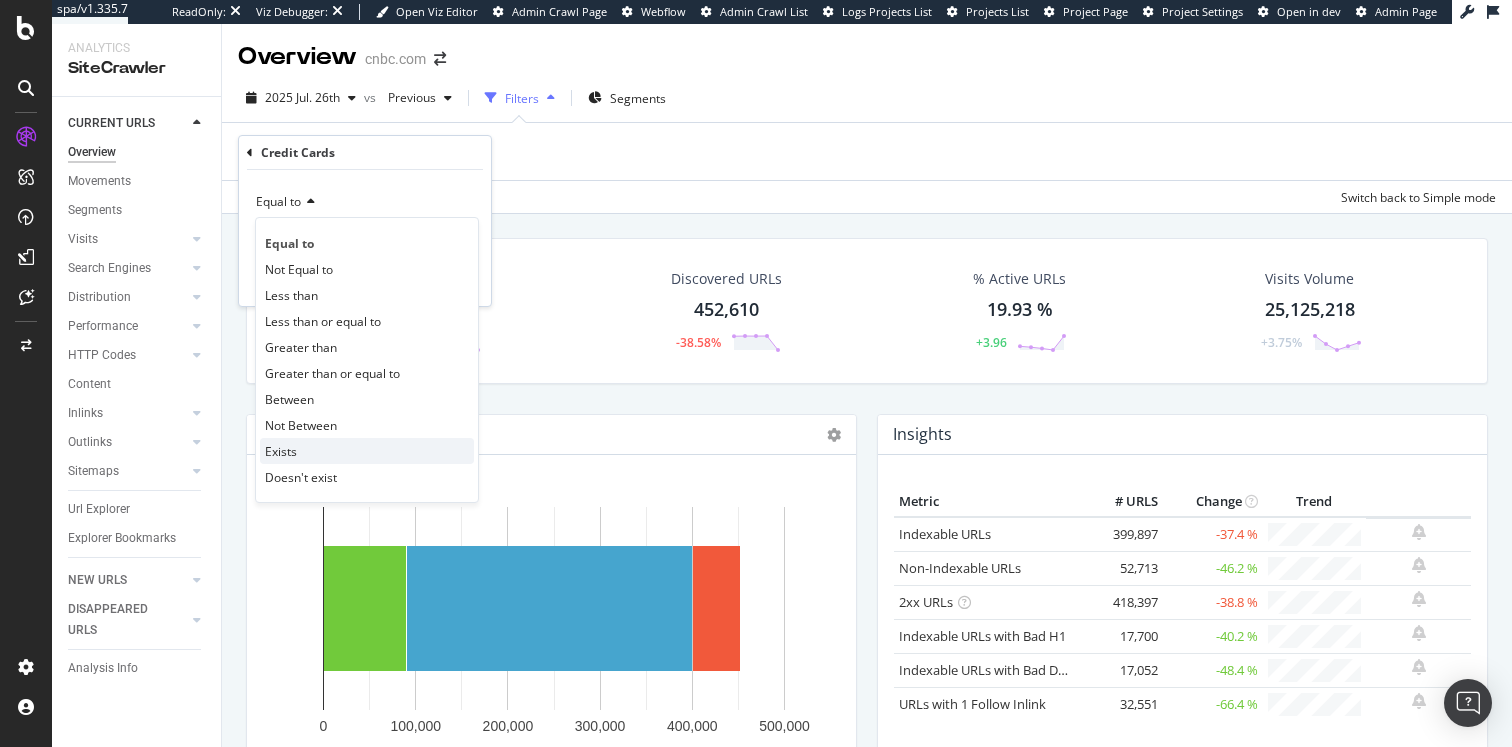 click on "Exists" at bounding box center (367, 451) 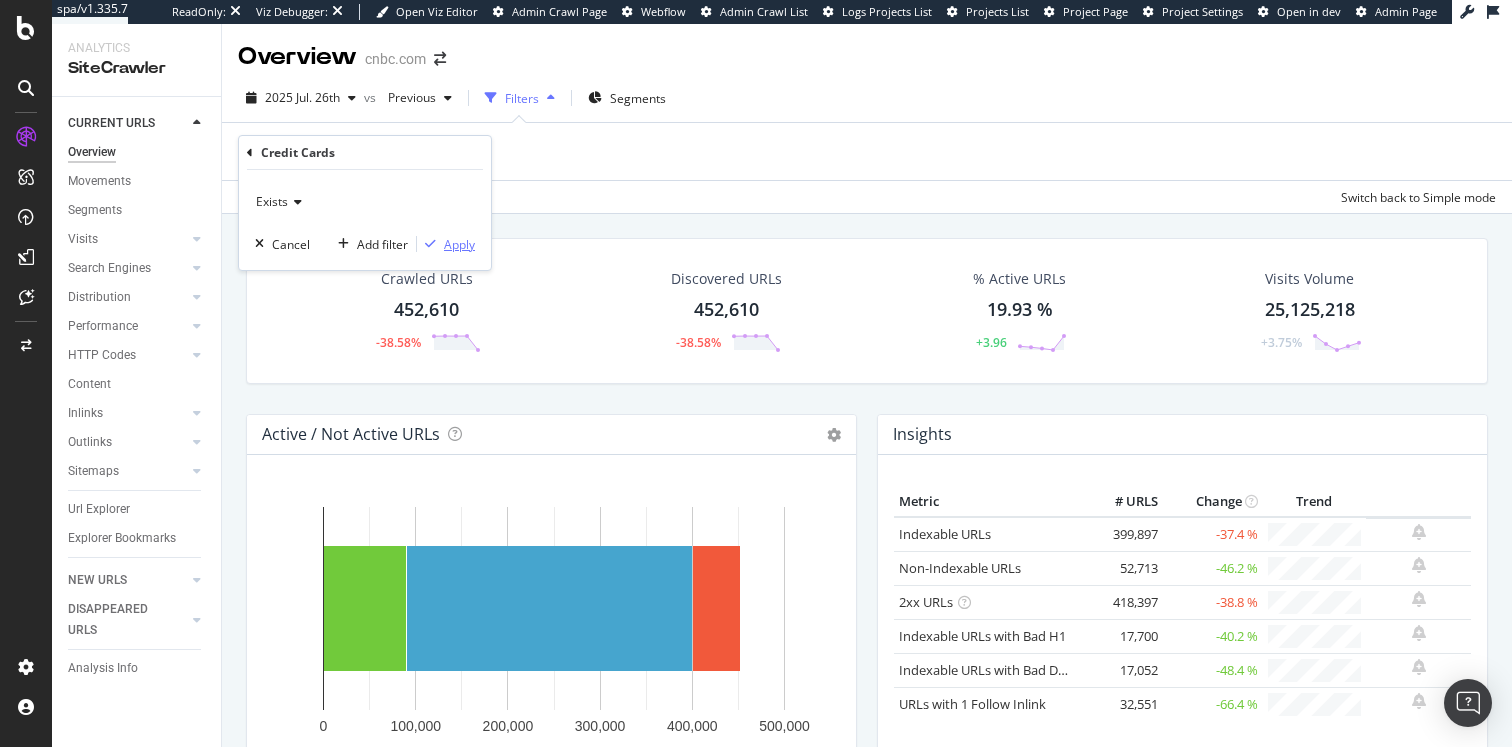 click on "Apply" at bounding box center (459, 244) 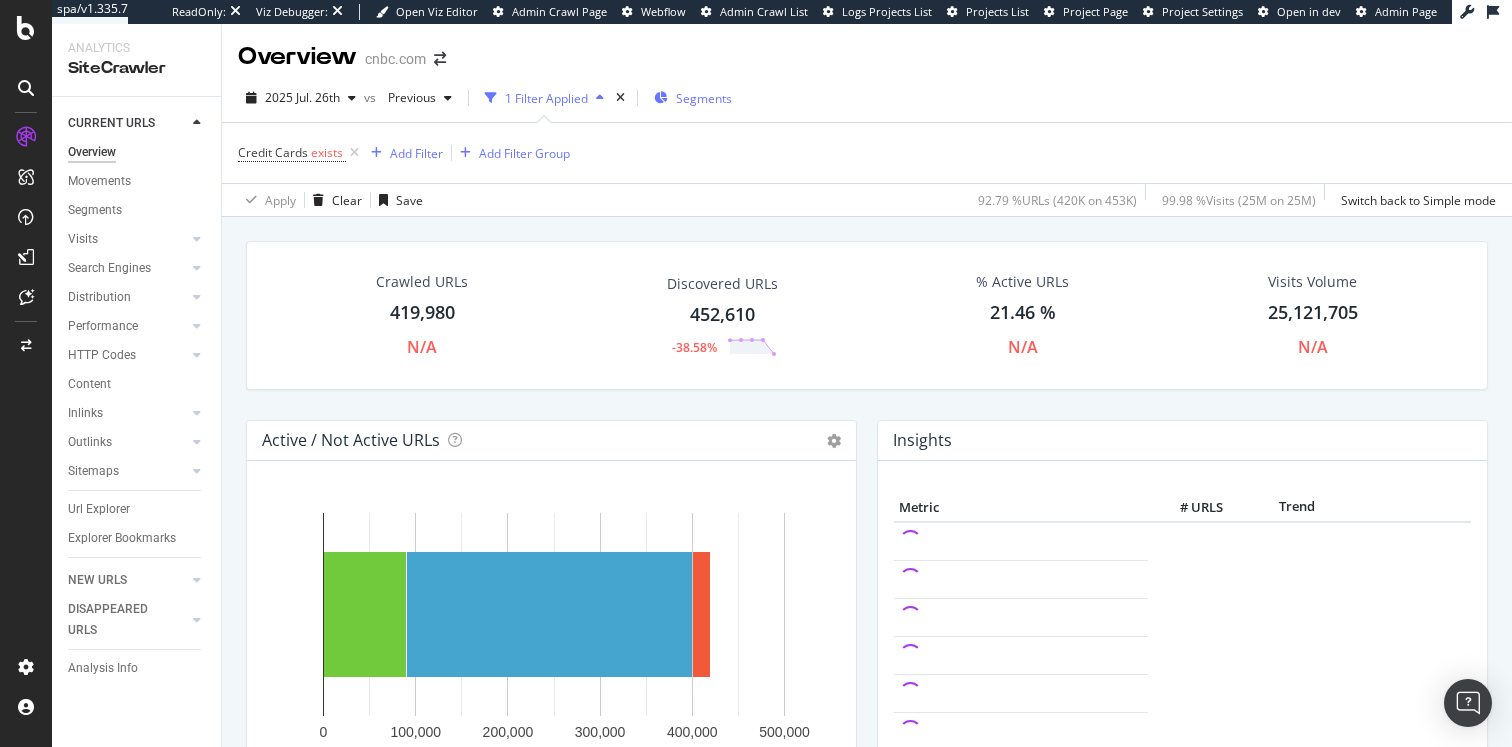 click on "Segments" at bounding box center (704, 98) 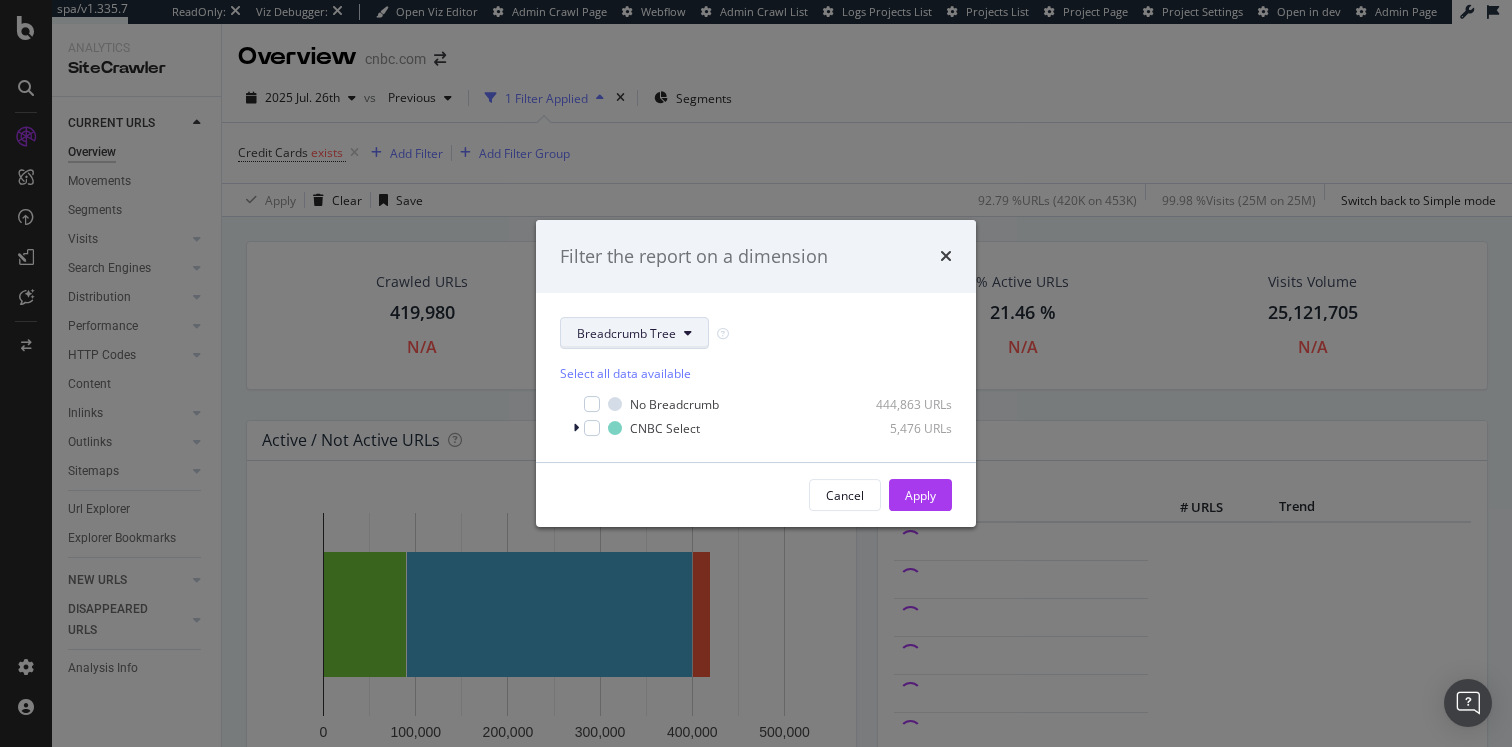 click on "Breadcrumb Tree" at bounding box center (626, 333) 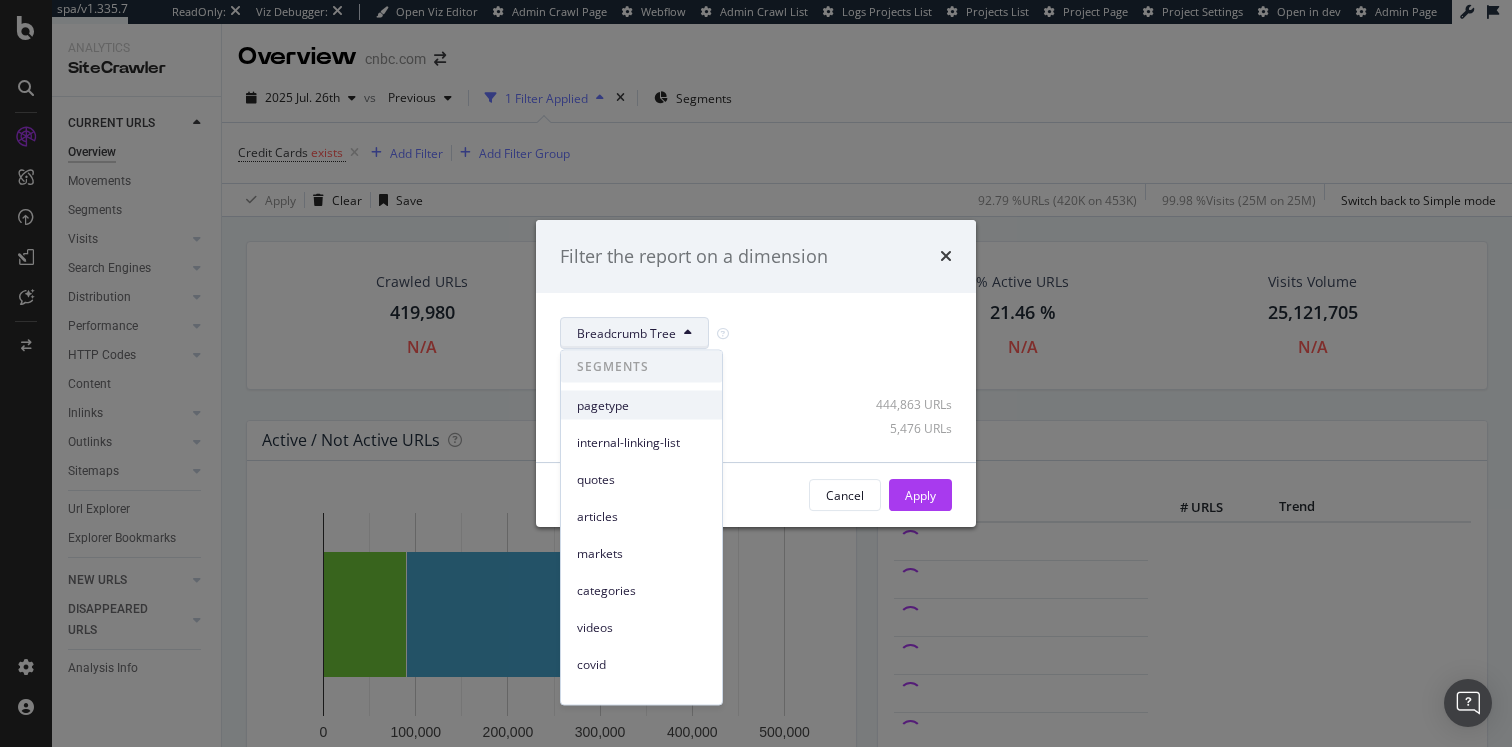 click on "pagetype" at bounding box center (641, 405) 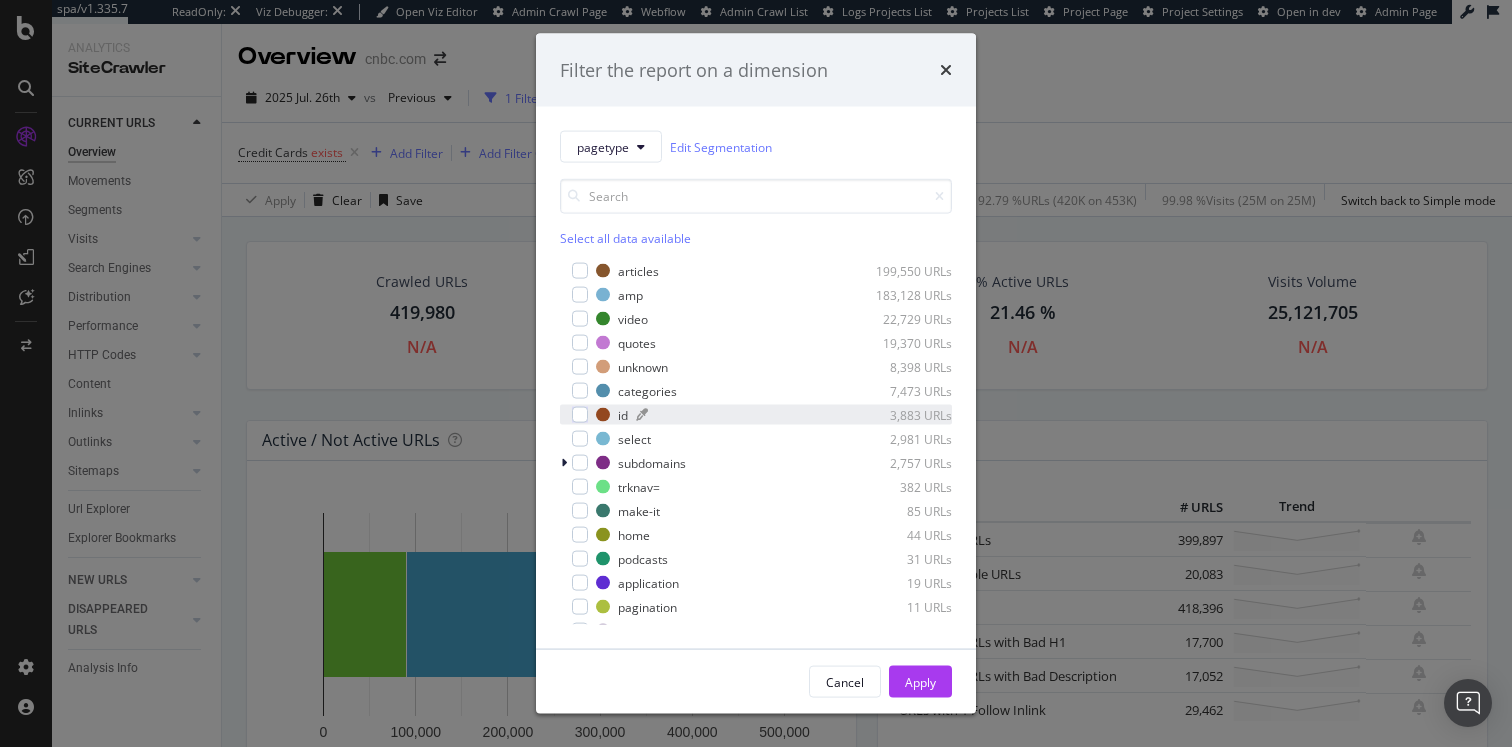 scroll, scrollTop: 16, scrollLeft: 0, axis: vertical 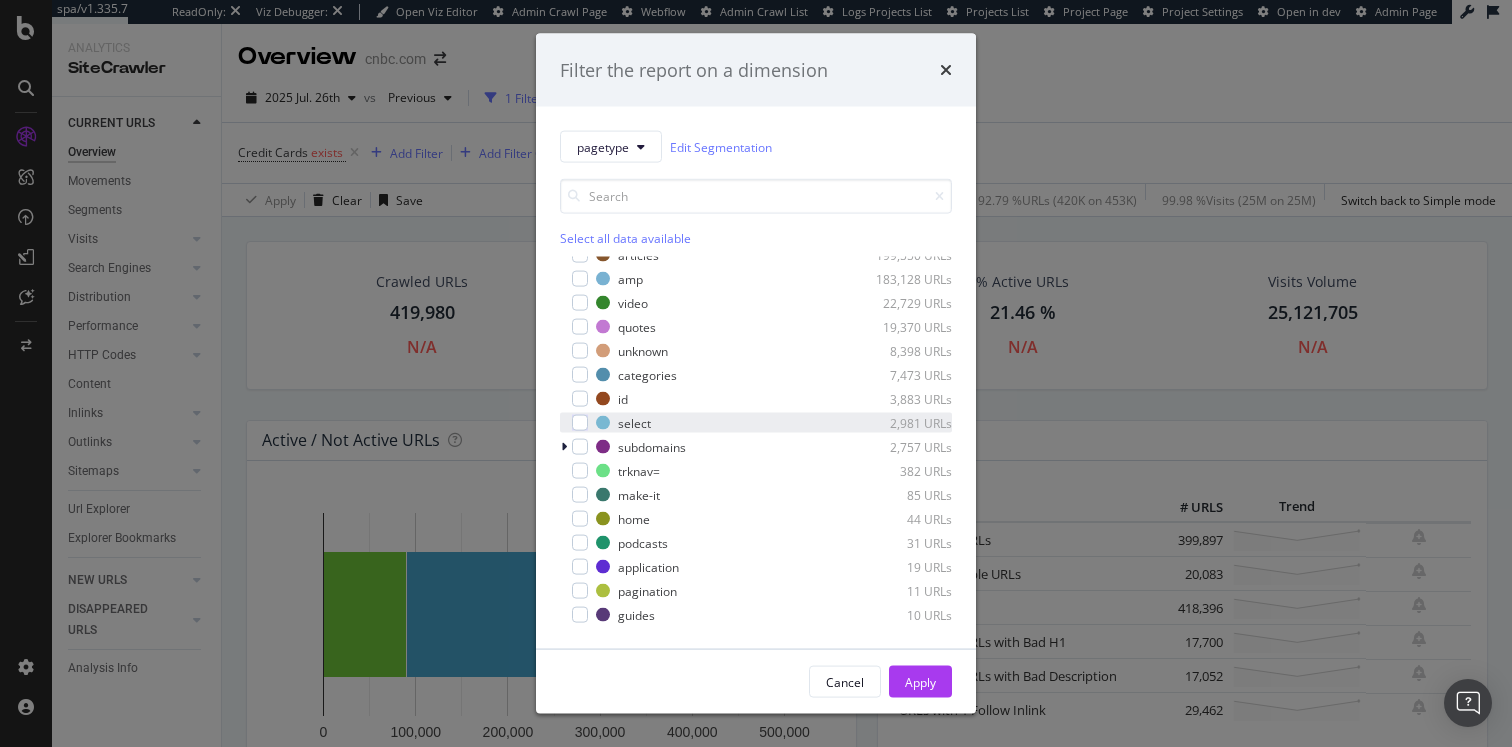 click on "select 2,981   URLs" at bounding box center (756, 423) 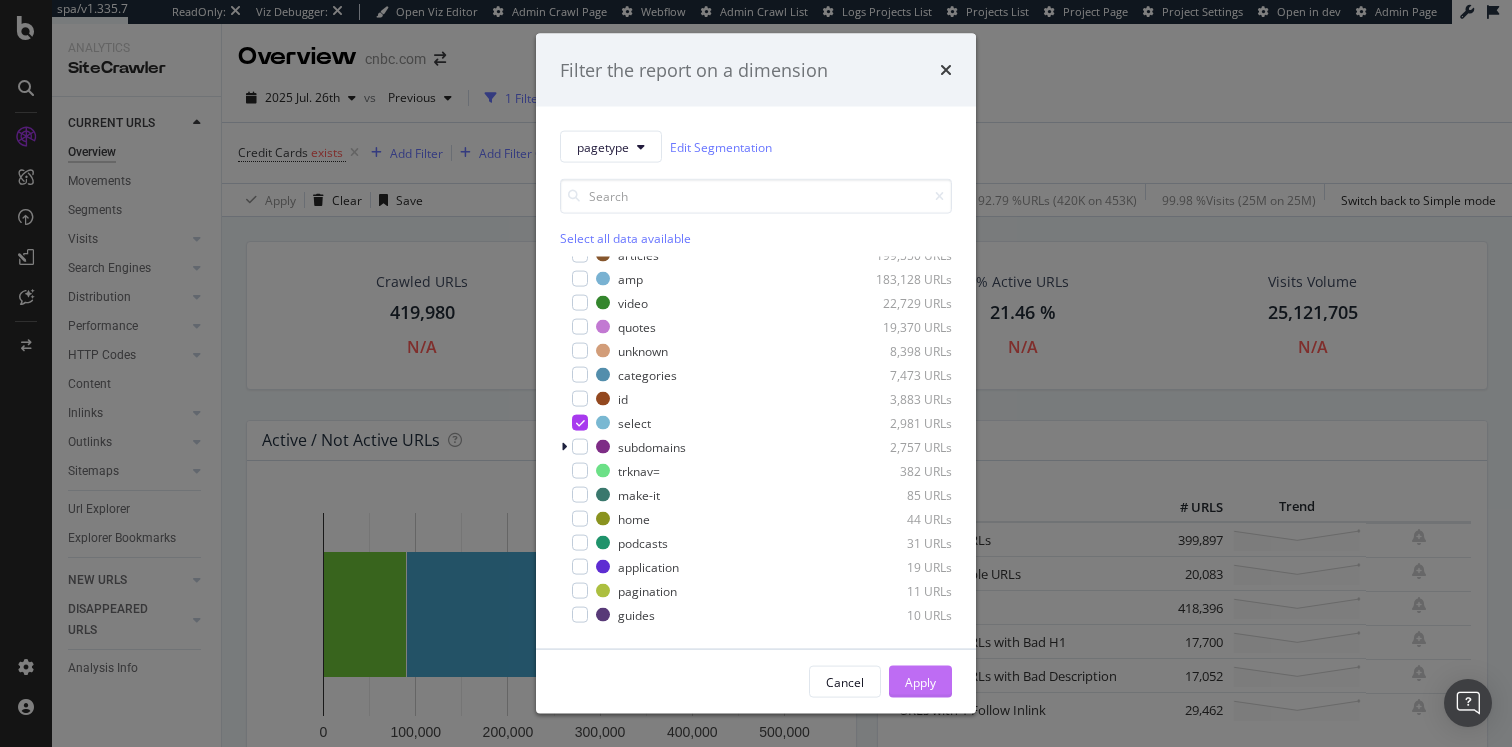 click on "Apply" at bounding box center (920, 681) 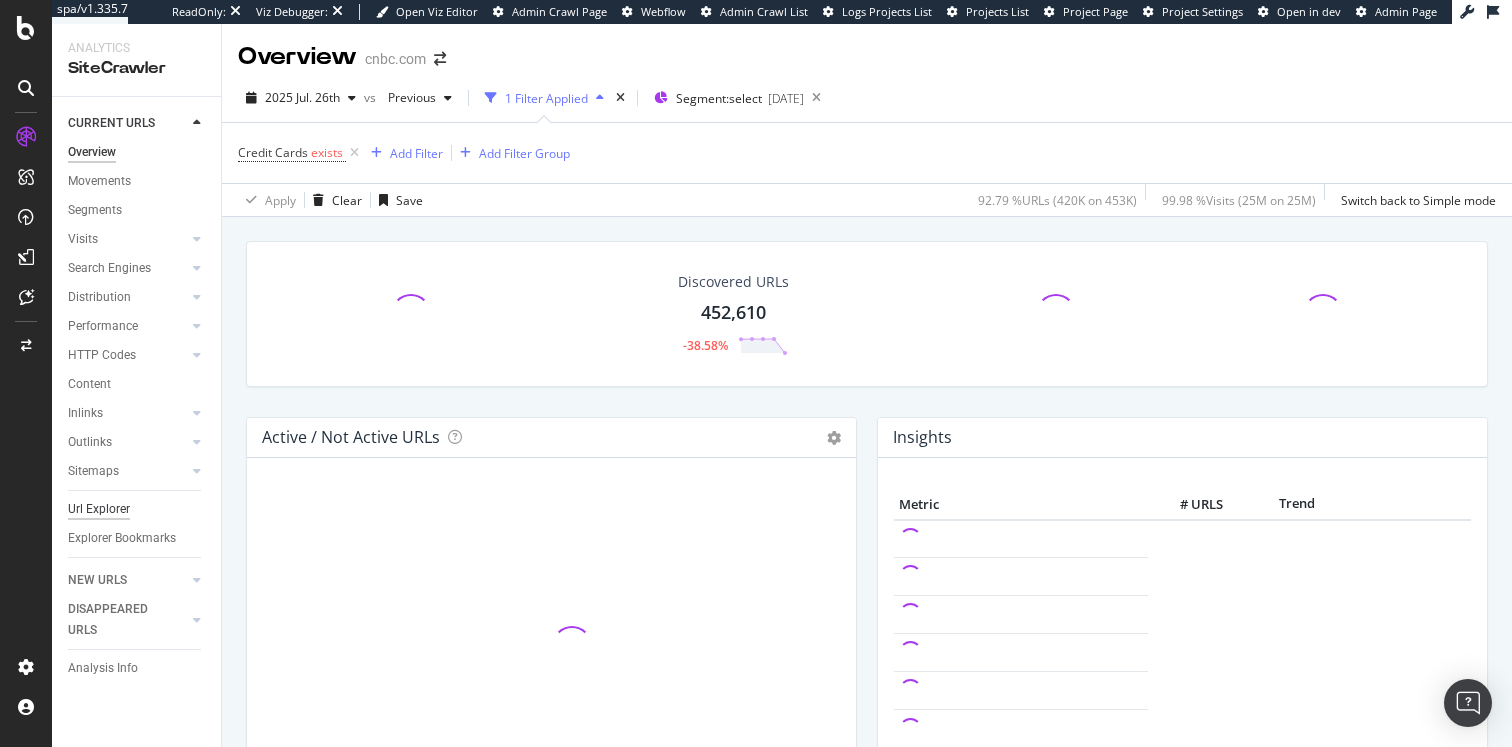 click on "Url Explorer" at bounding box center (99, 509) 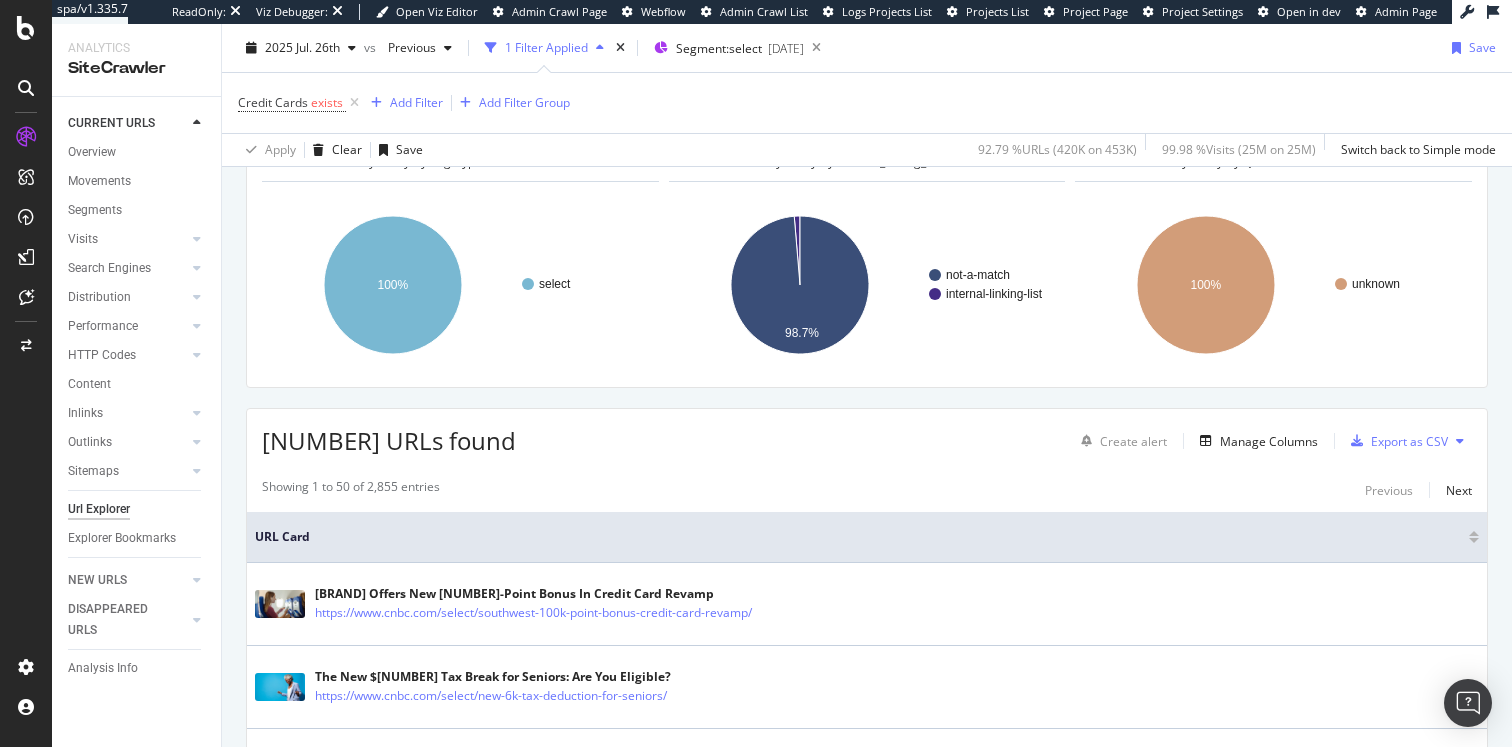 scroll, scrollTop: 247, scrollLeft: 0, axis: vertical 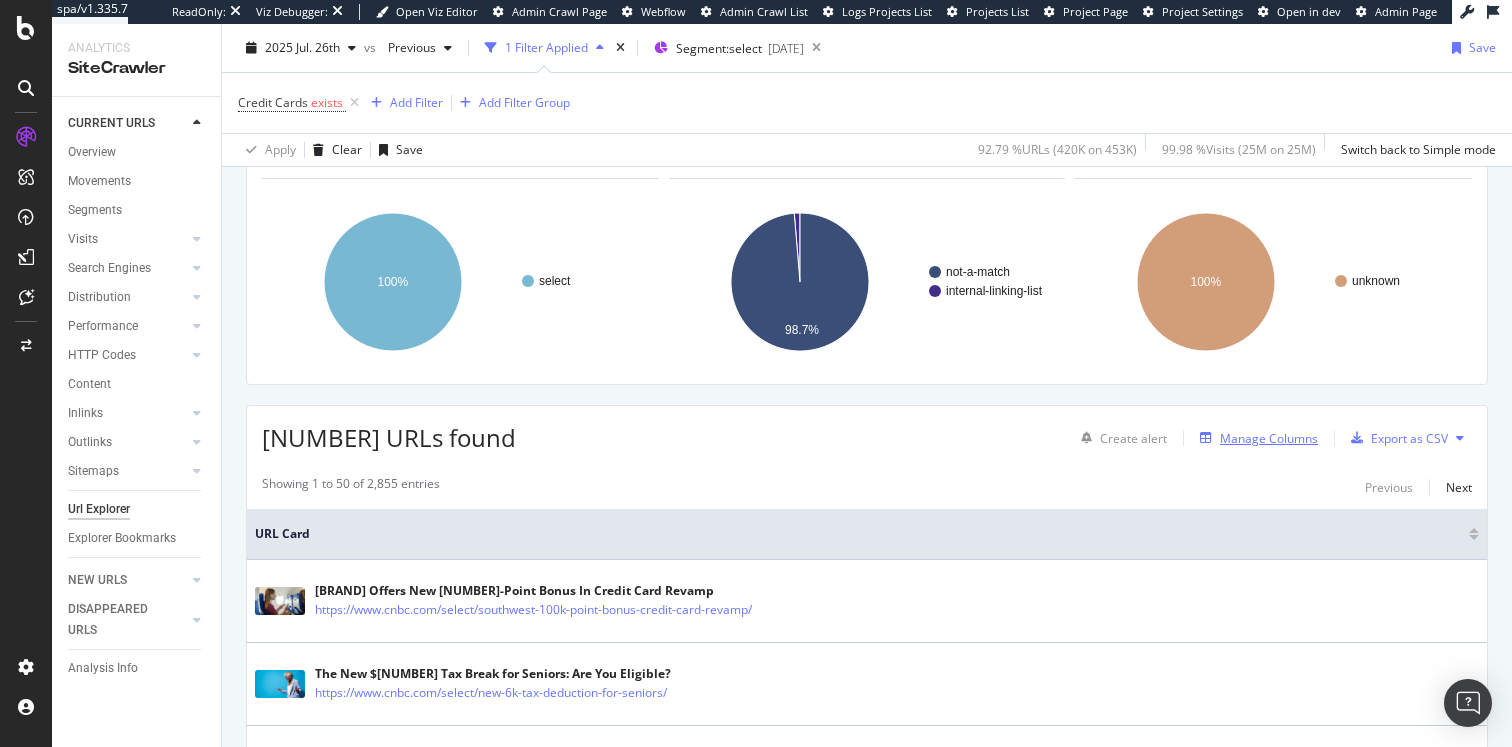 click on "Manage Columns" at bounding box center (1269, 438) 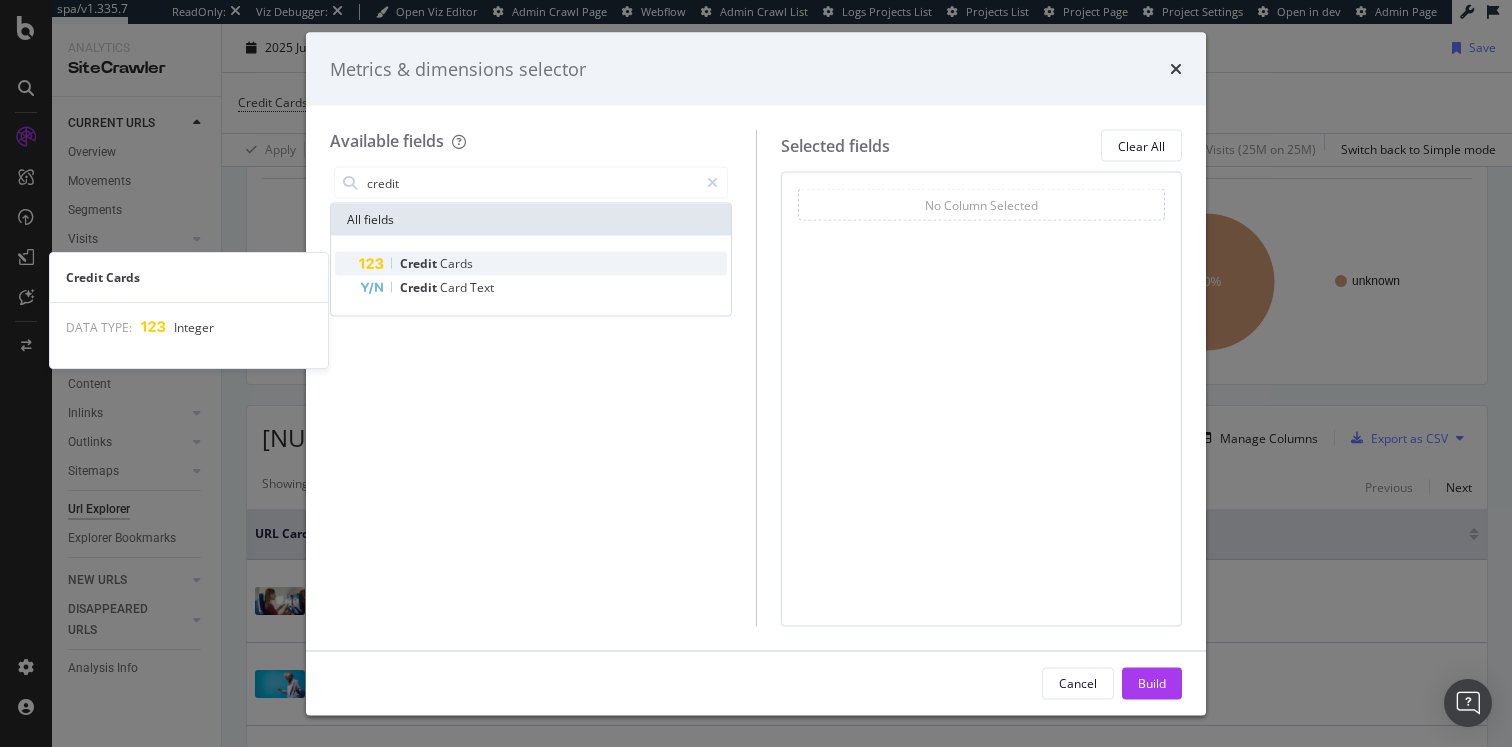 type on "credit" 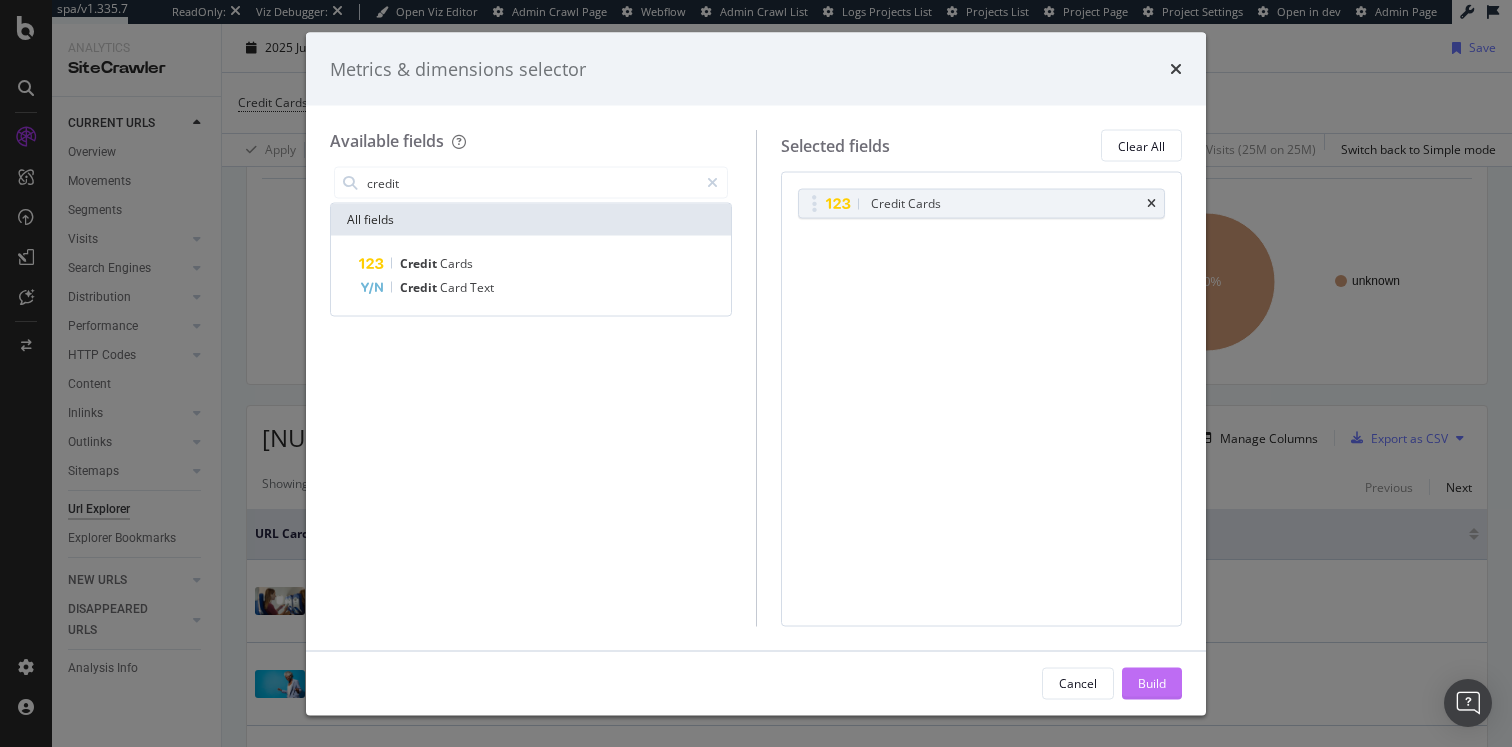 click on "Build" at bounding box center (1152, 682) 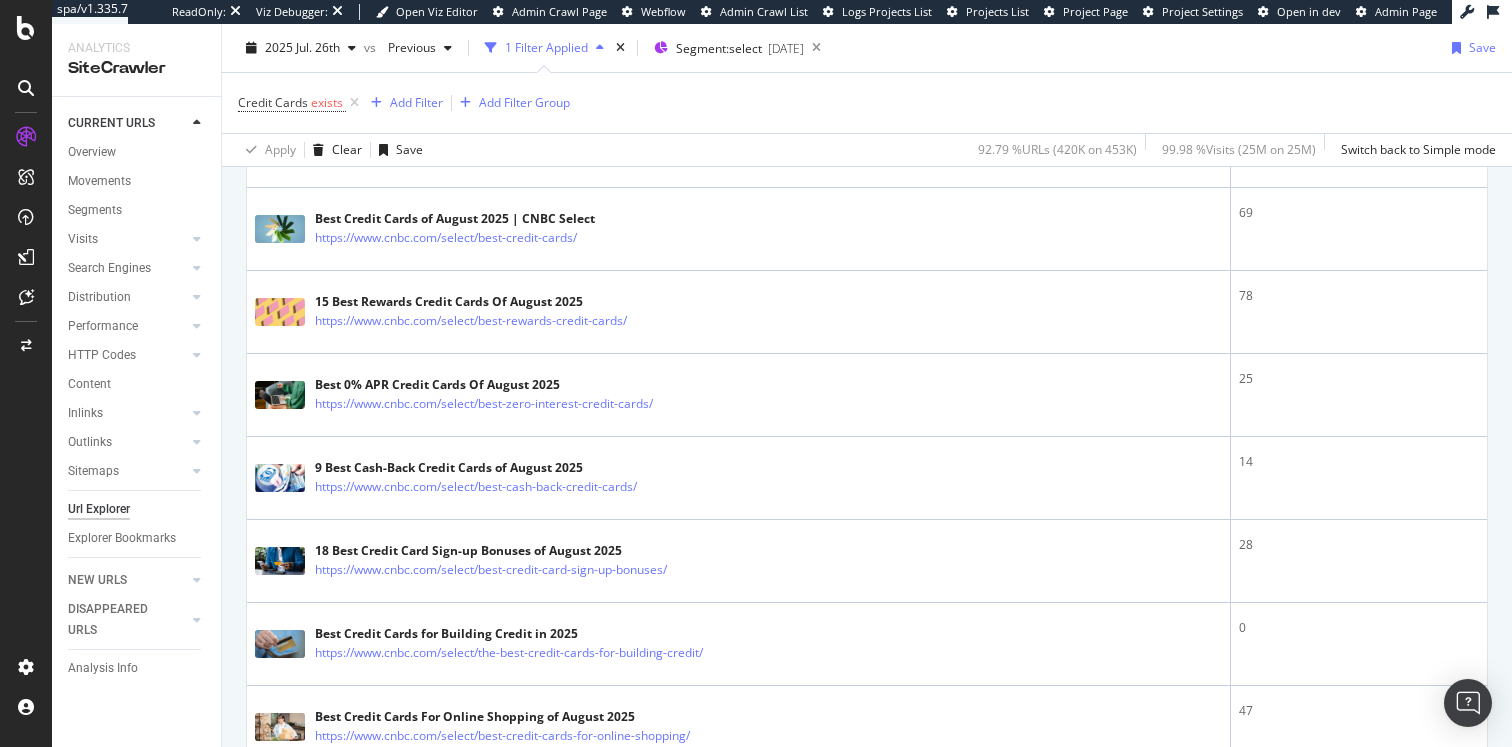 scroll, scrollTop: 1512, scrollLeft: 0, axis: vertical 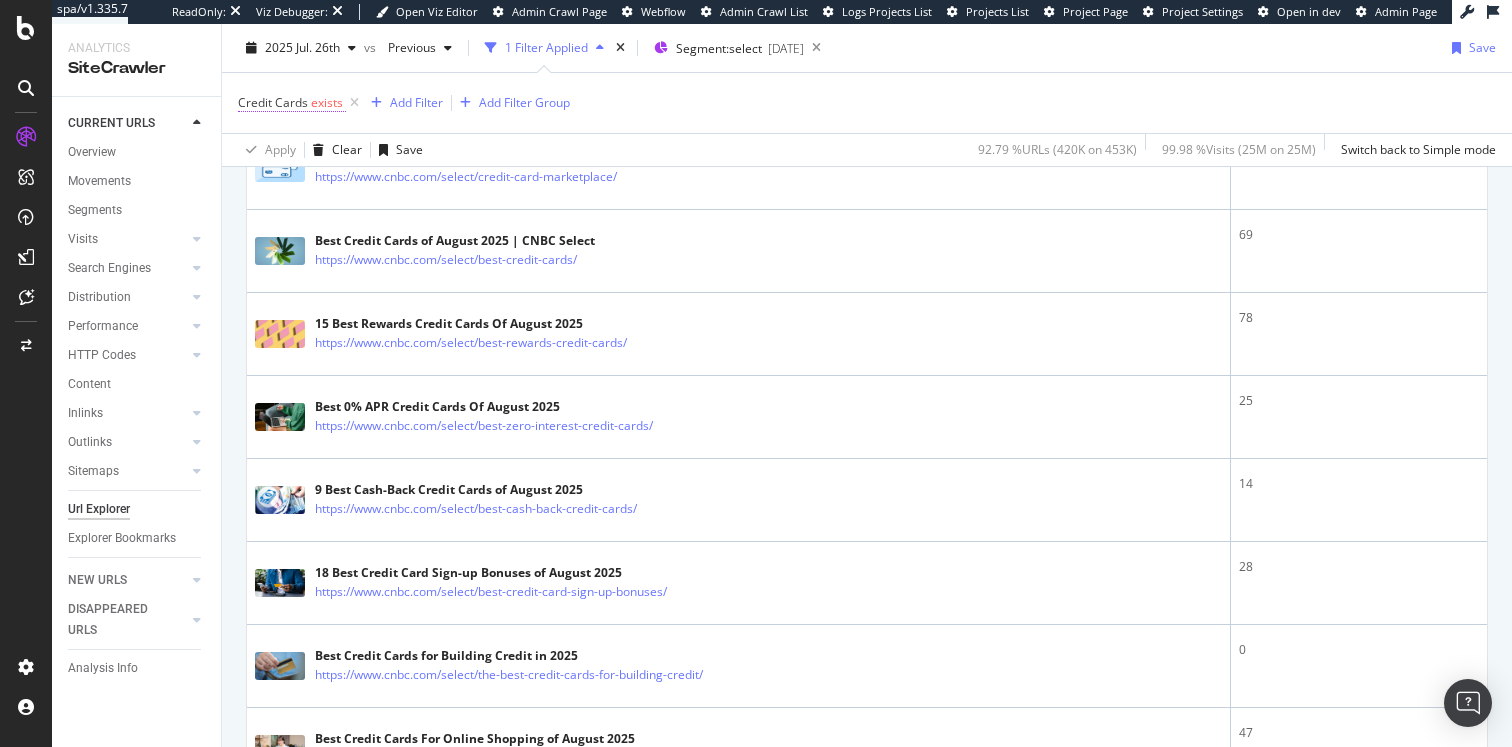 click on "Credit Cards" at bounding box center [273, 102] 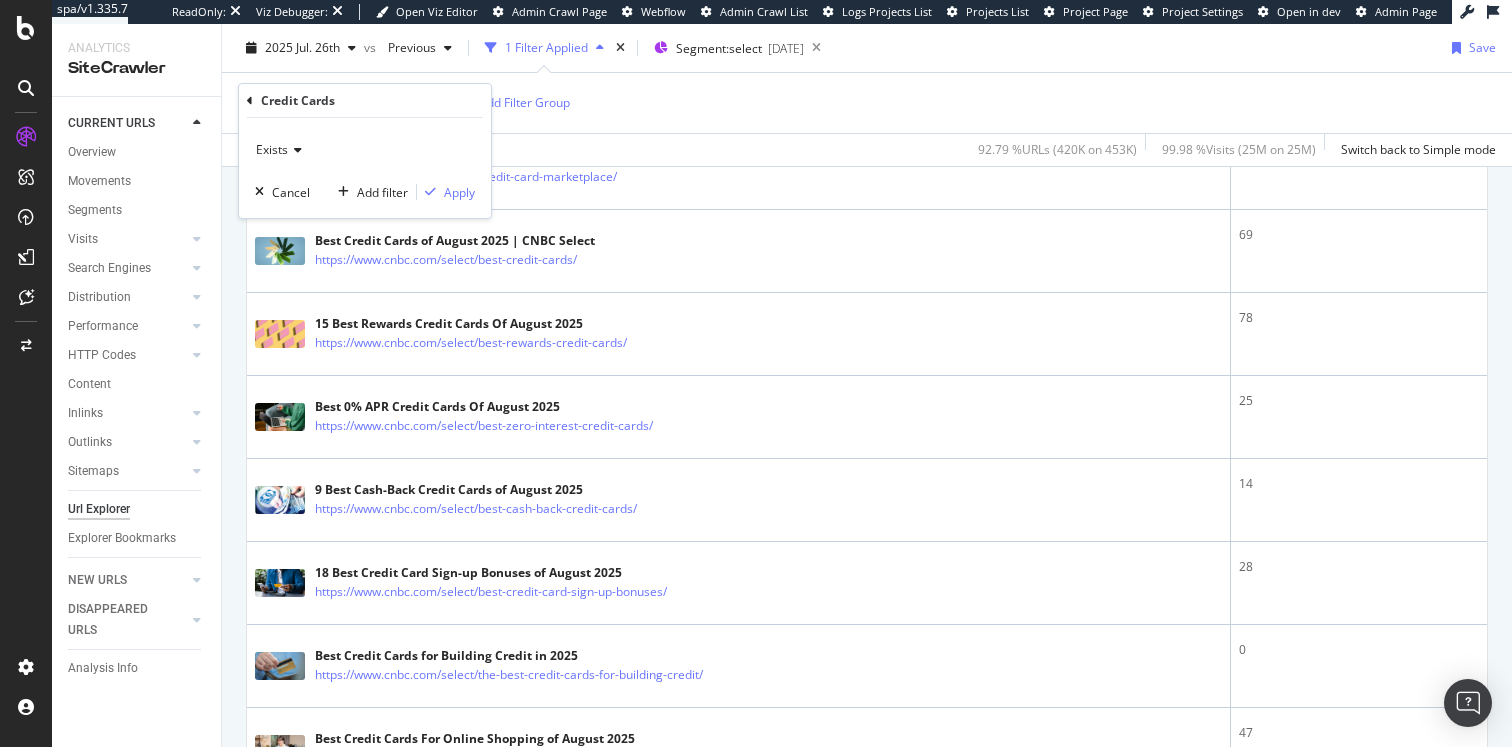 click at bounding box center (295, 150) 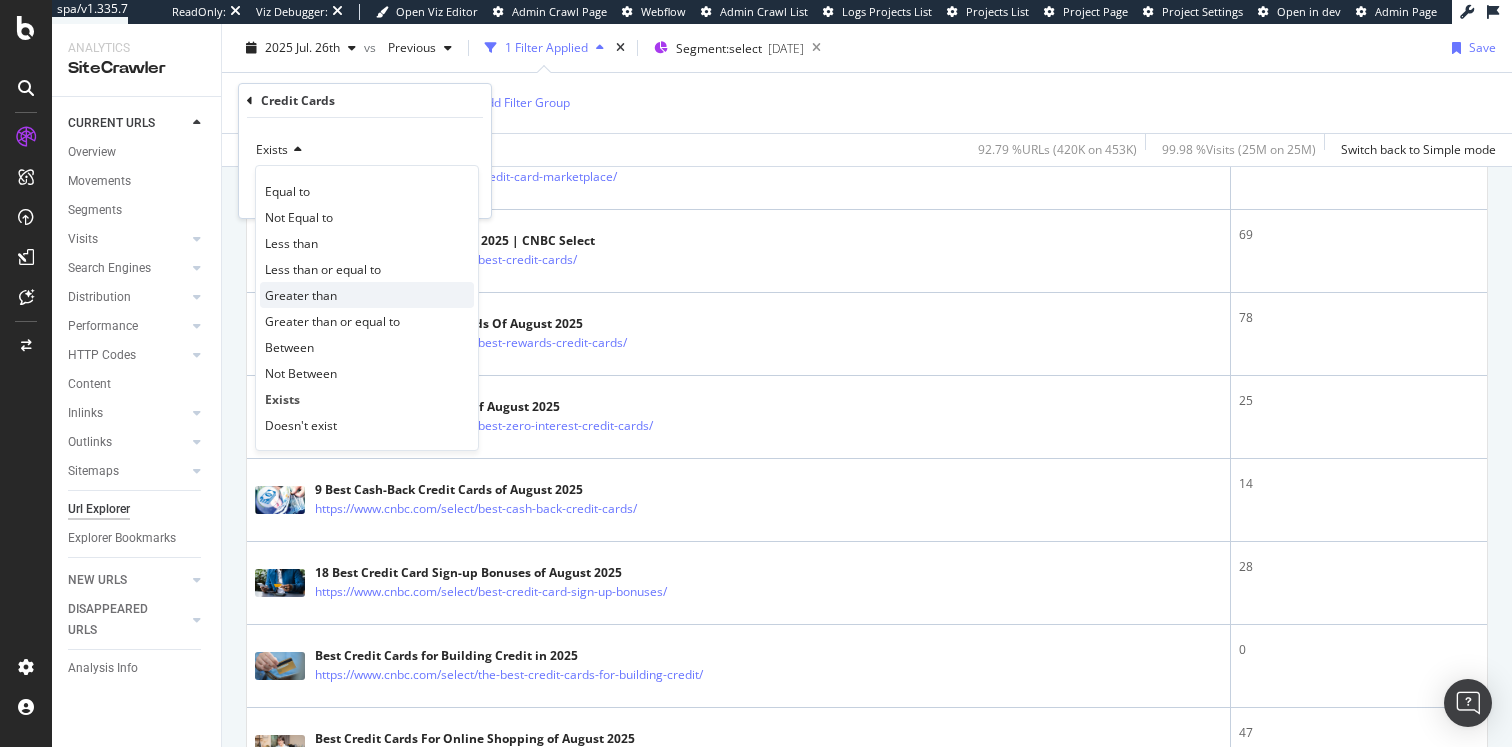 click on "Greater than" at bounding box center (301, 295) 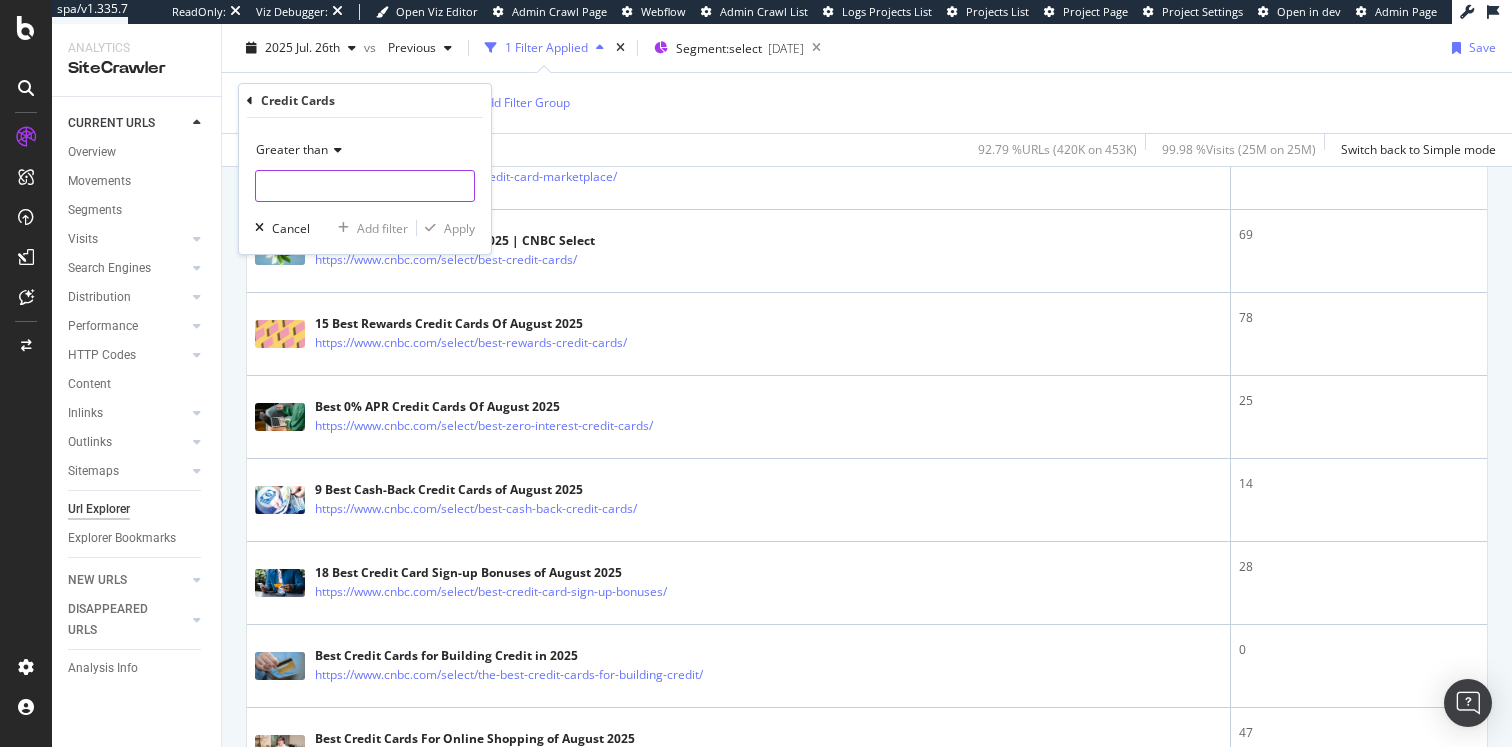 click at bounding box center (365, 186) 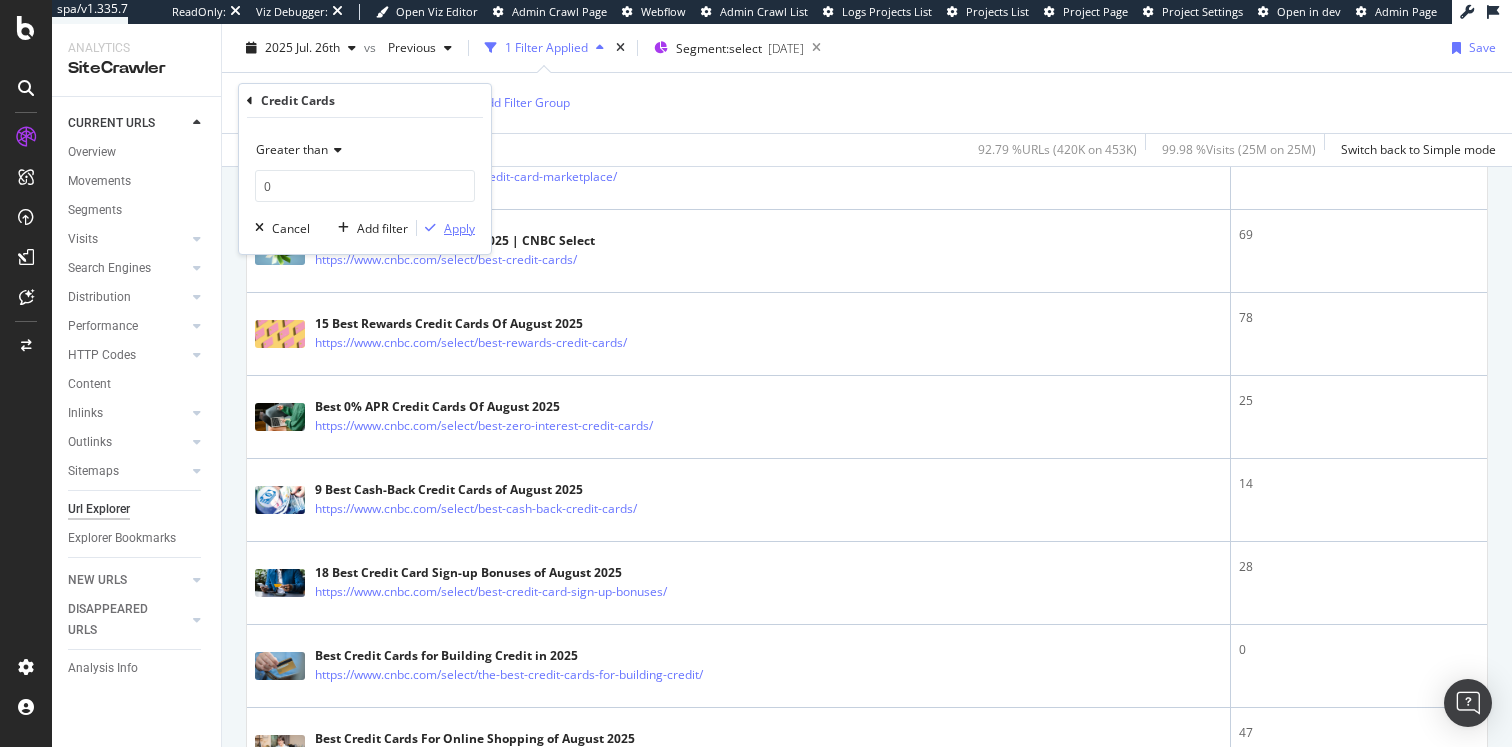 click on "Apply" at bounding box center (459, 228) 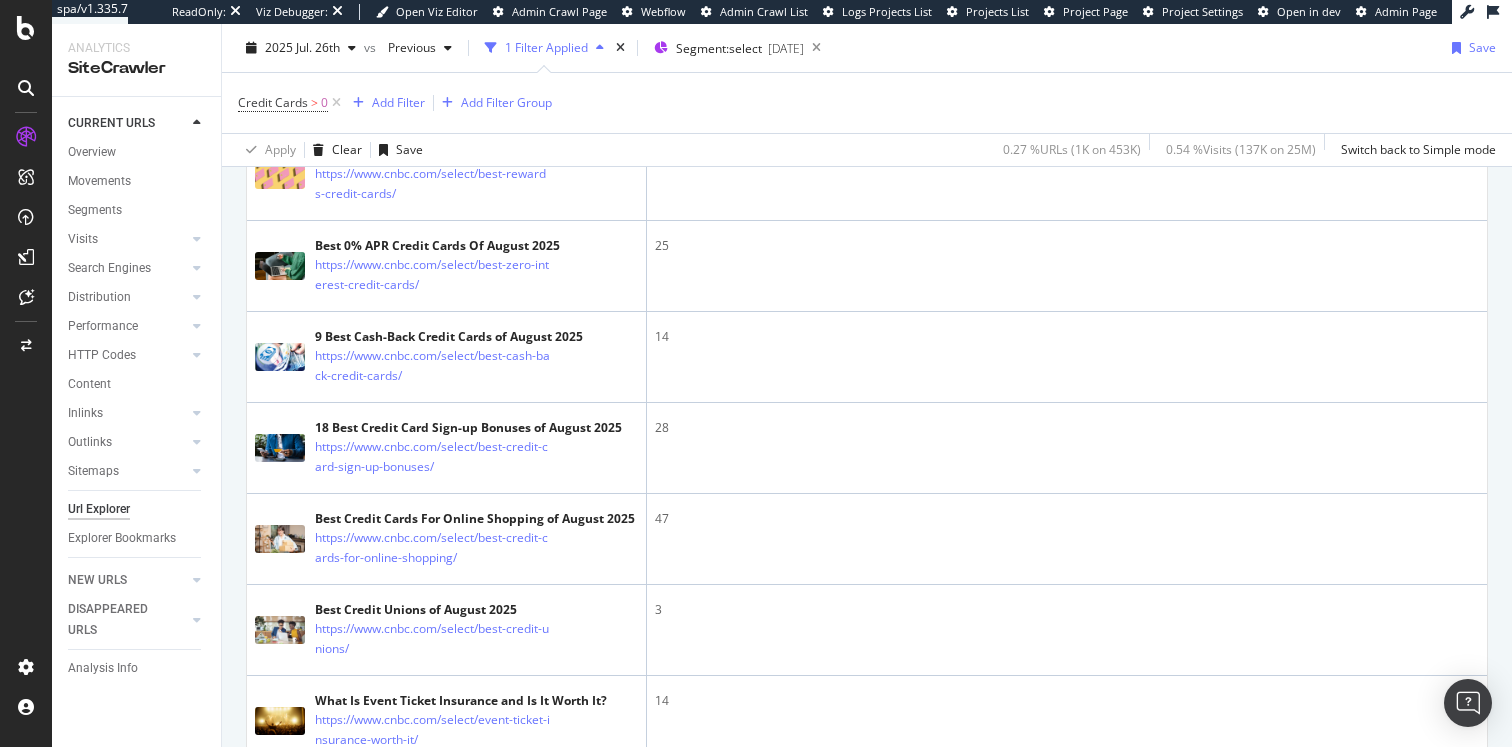 scroll, scrollTop: 589, scrollLeft: 0, axis: vertical 